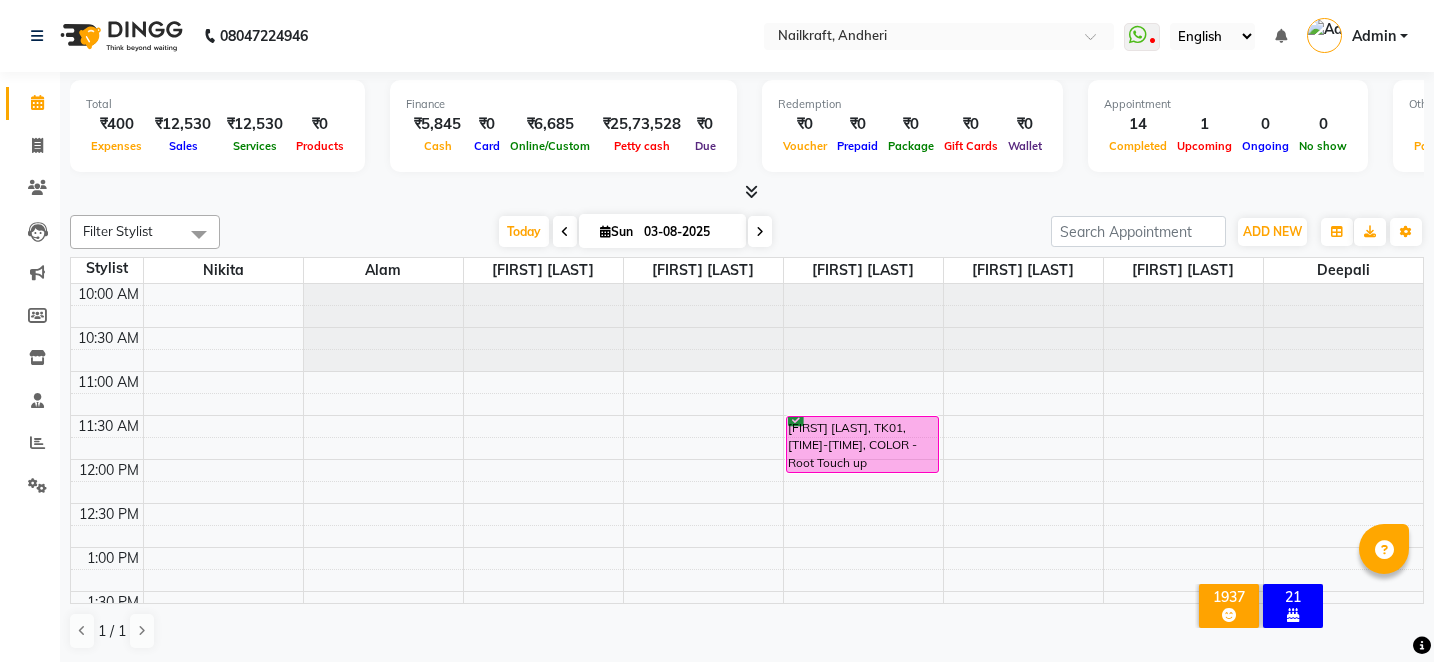 scroll, scrollTop: 0, scrollLeft: 0, axis: both 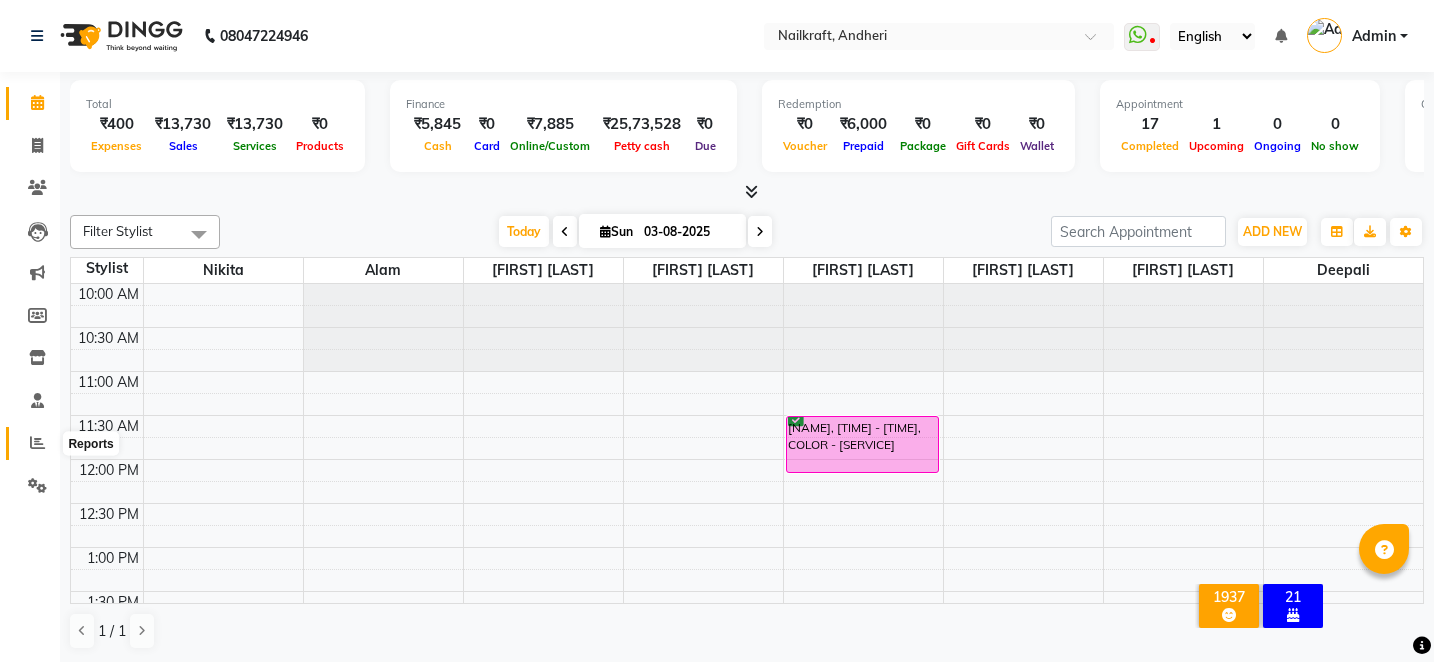 click 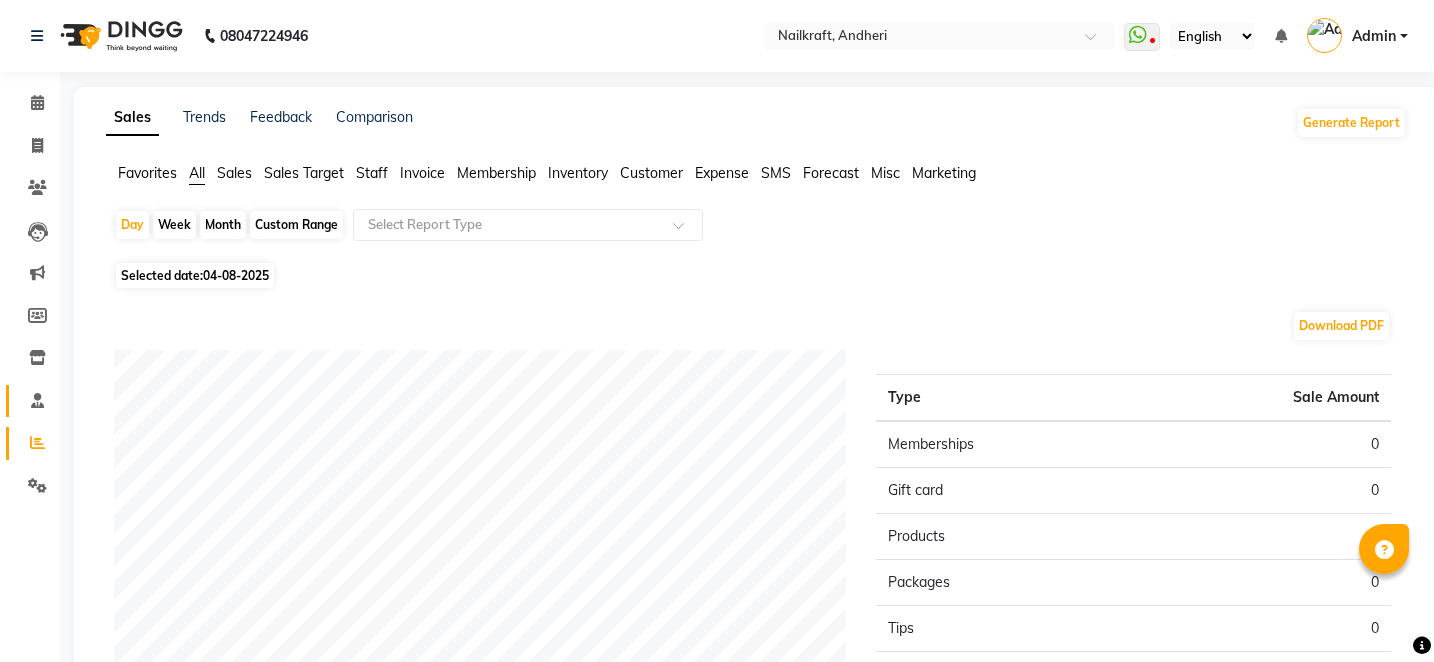 click on "Staff" 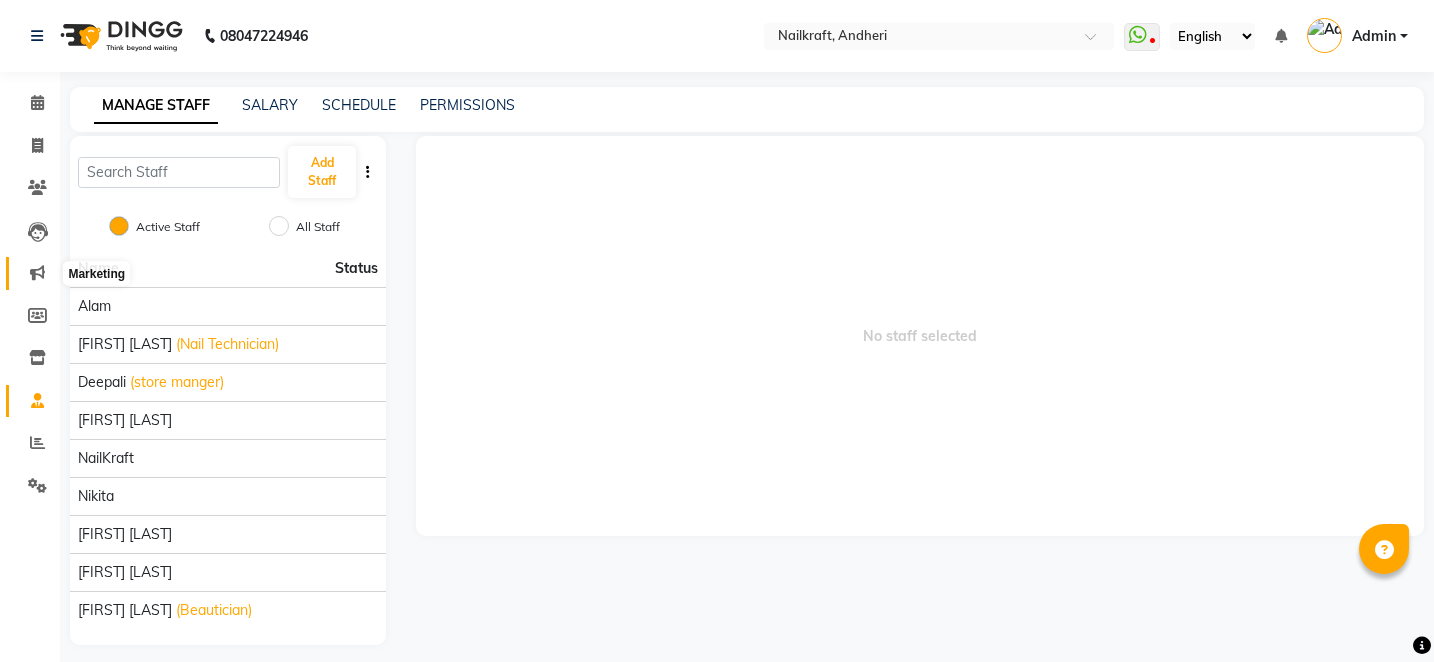 click 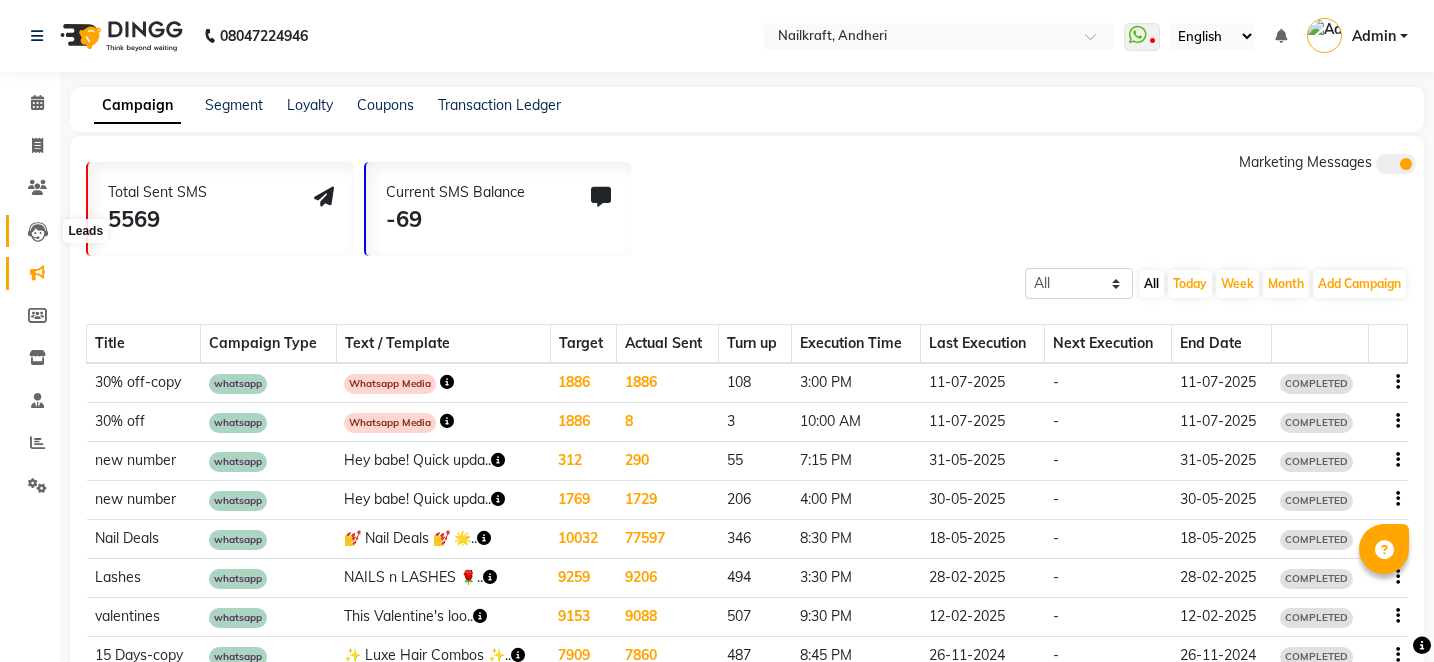 click 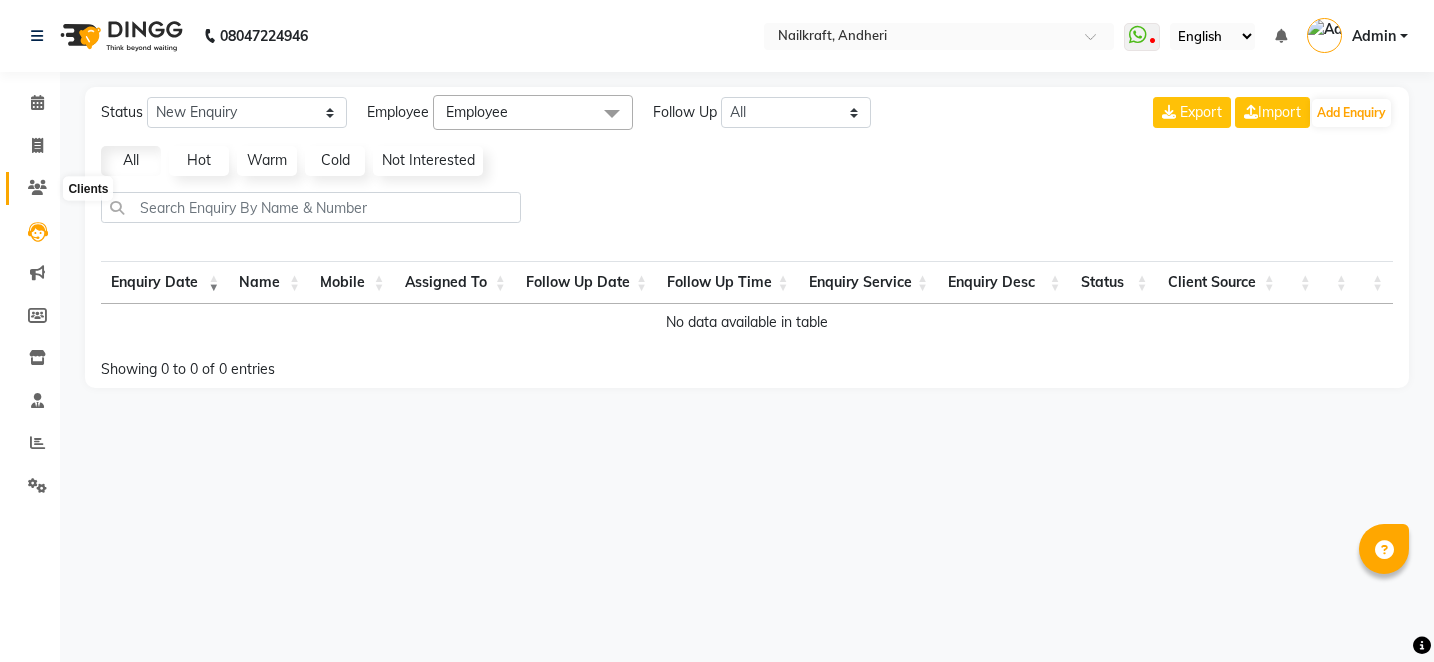 click 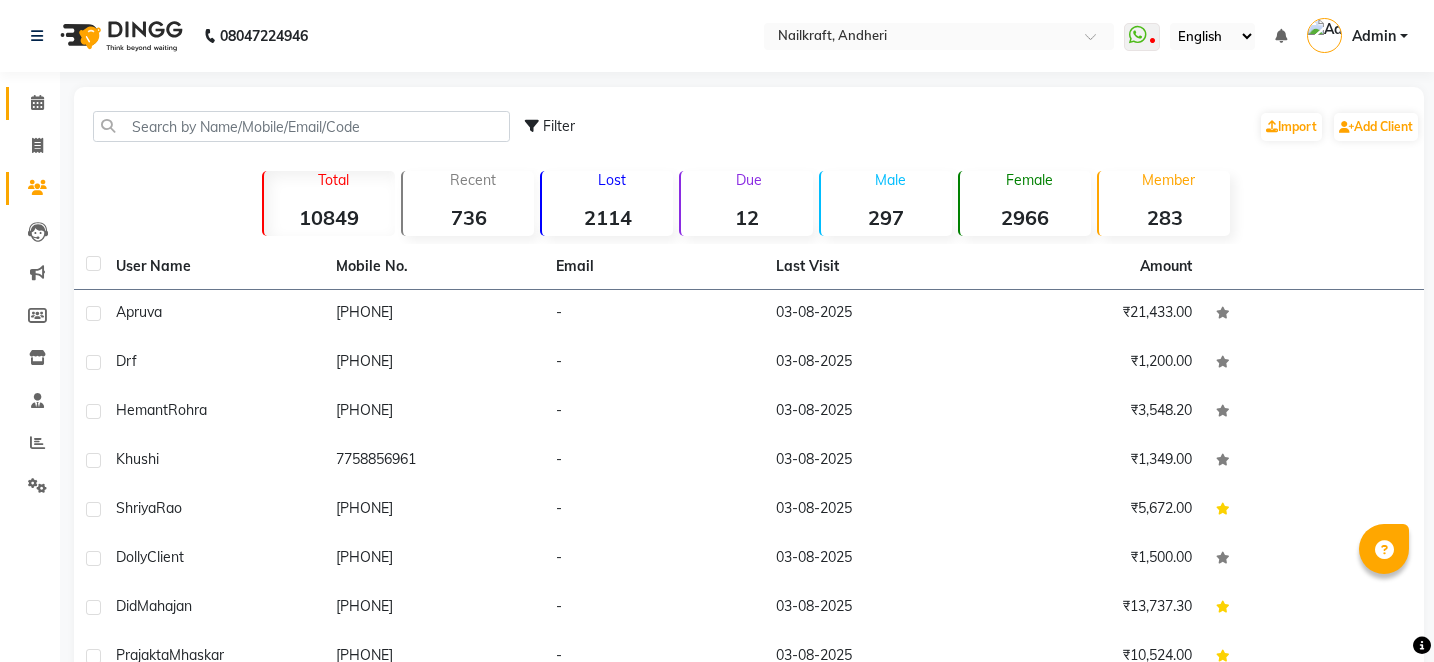 click on "Calendar" 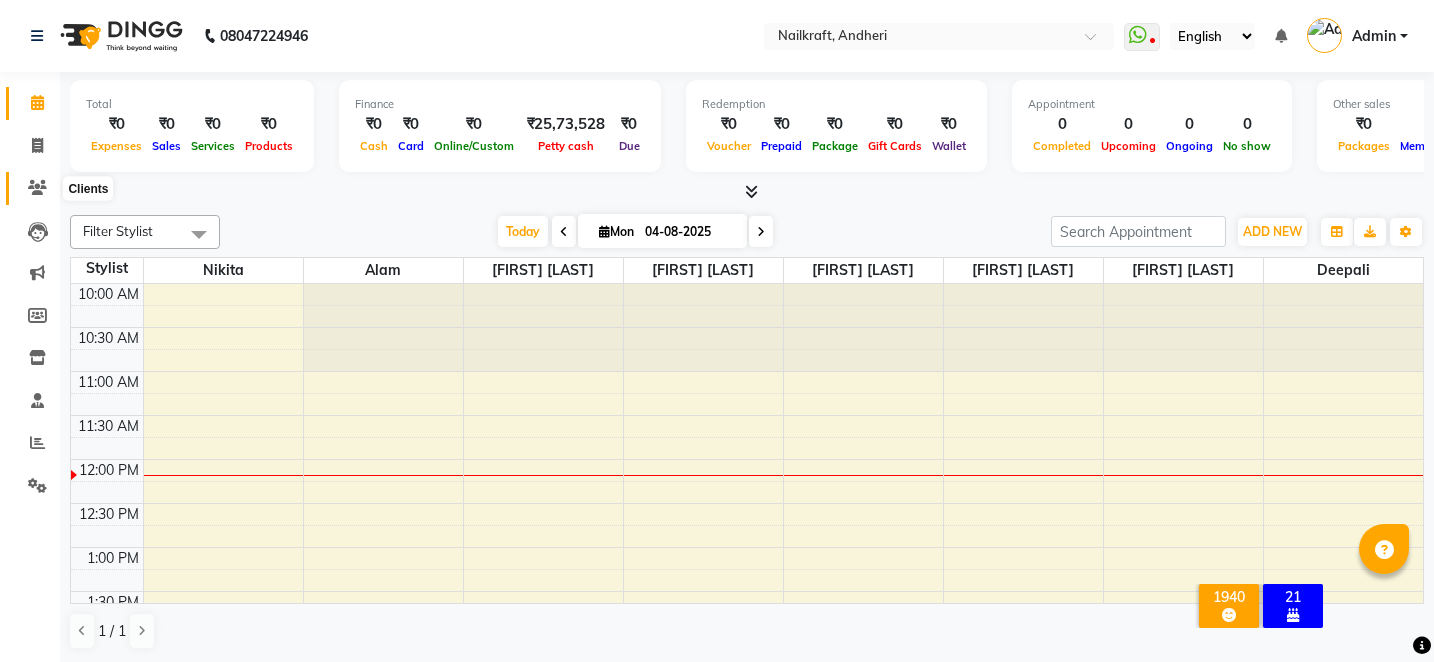 click 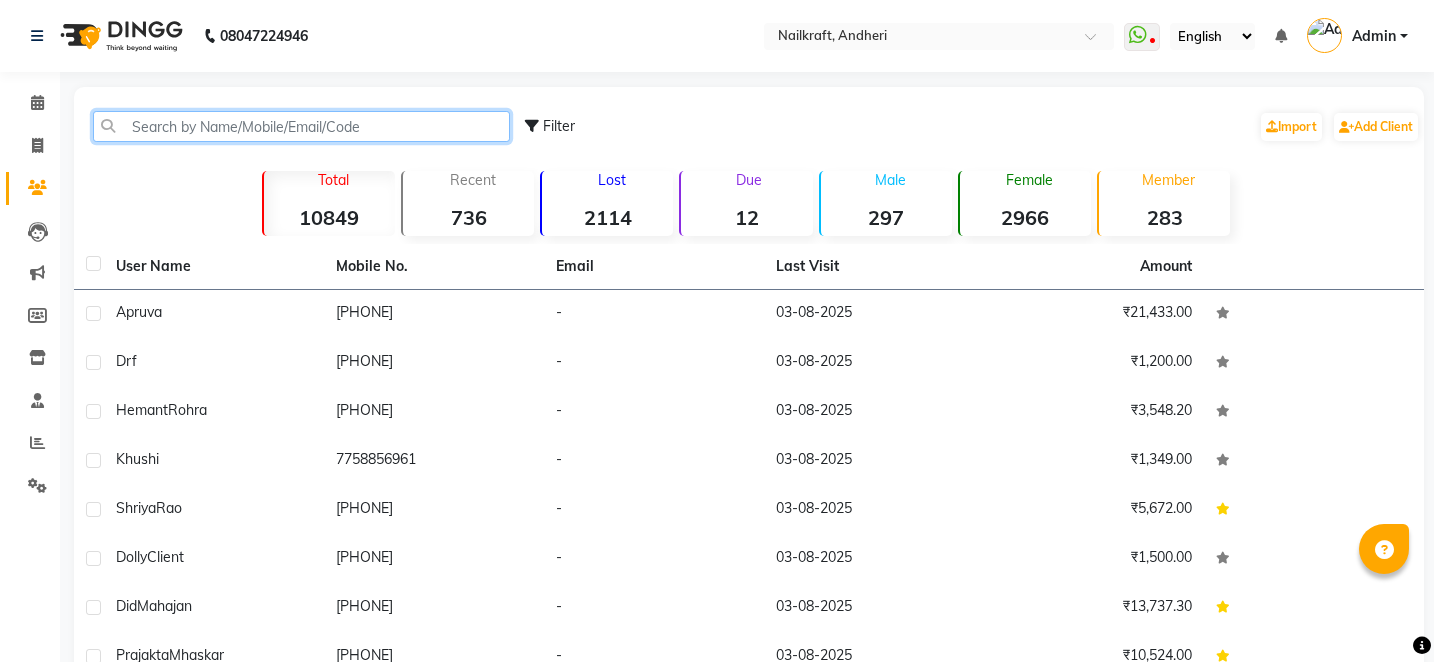 click 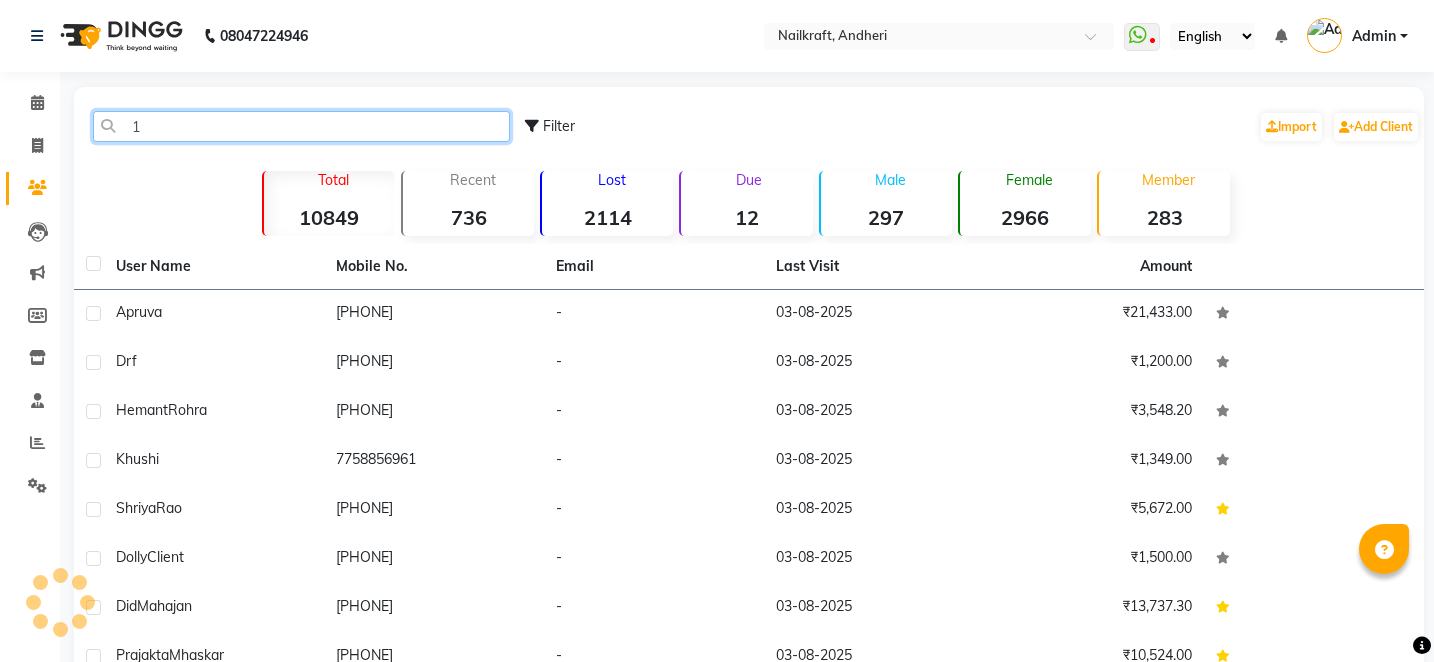 type on "1" 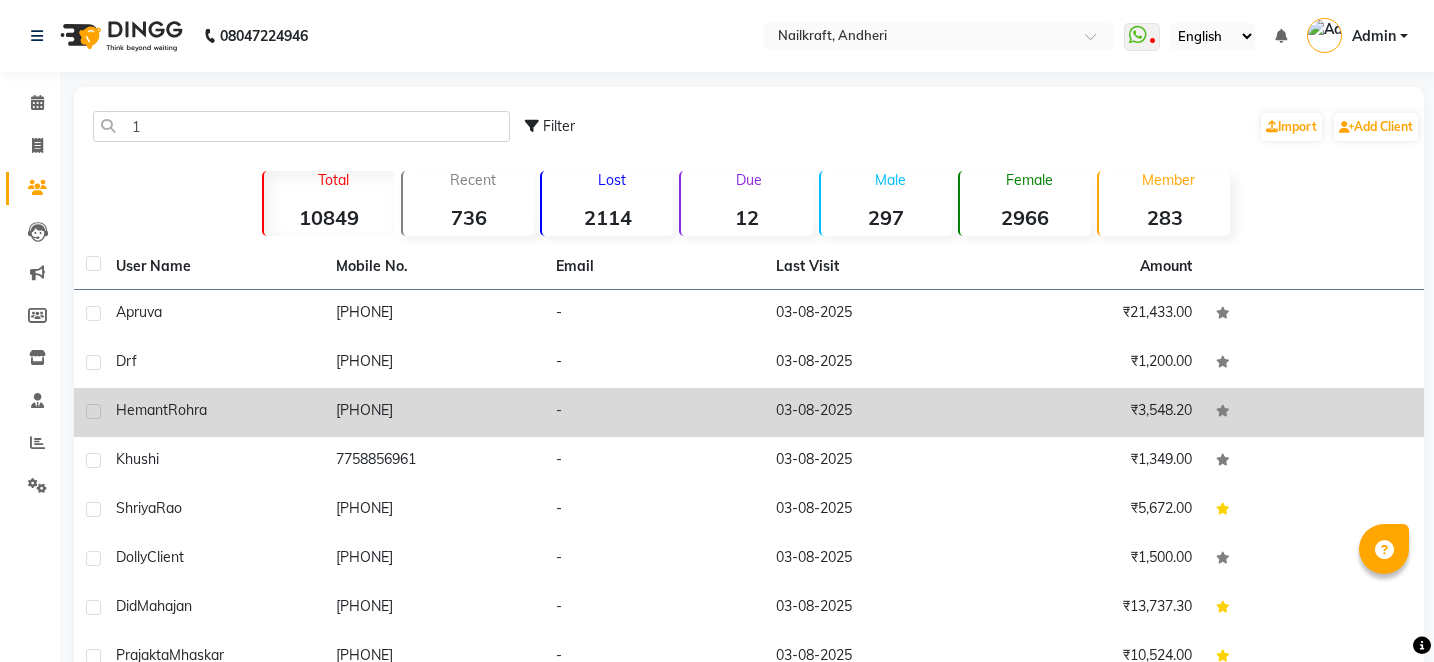 click 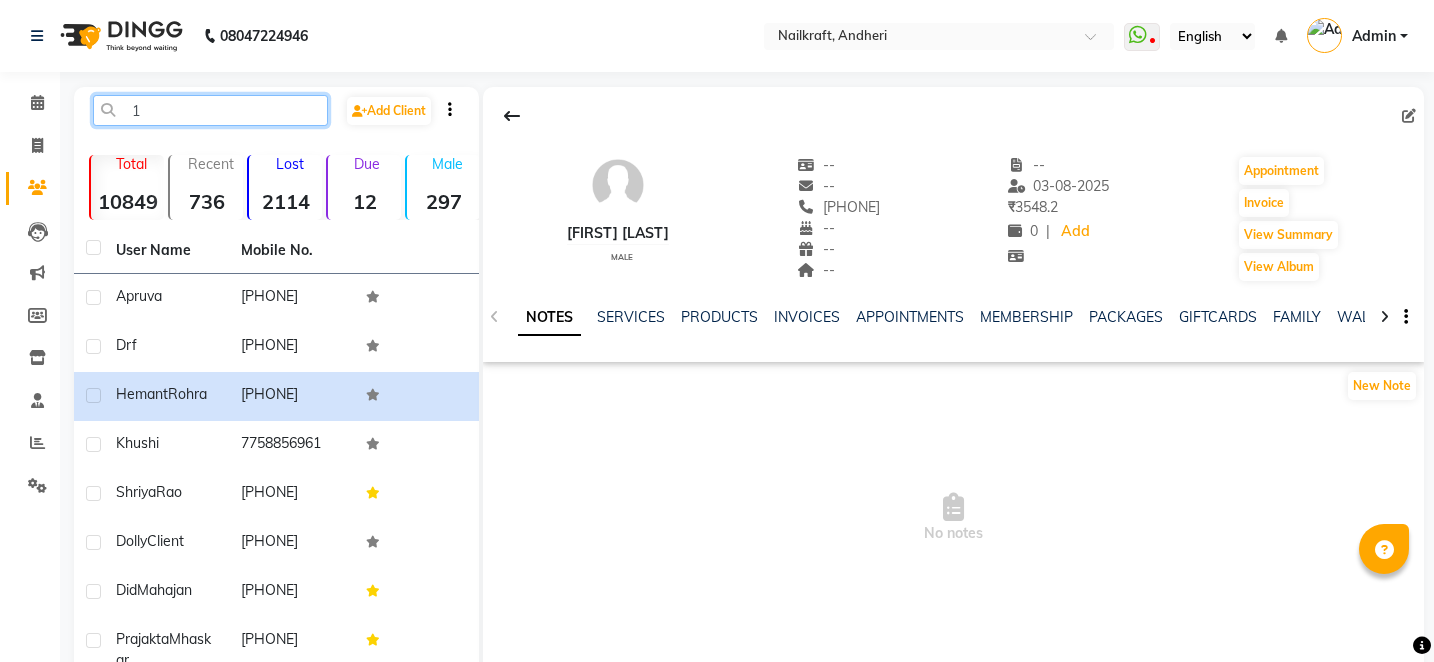 click on "1" 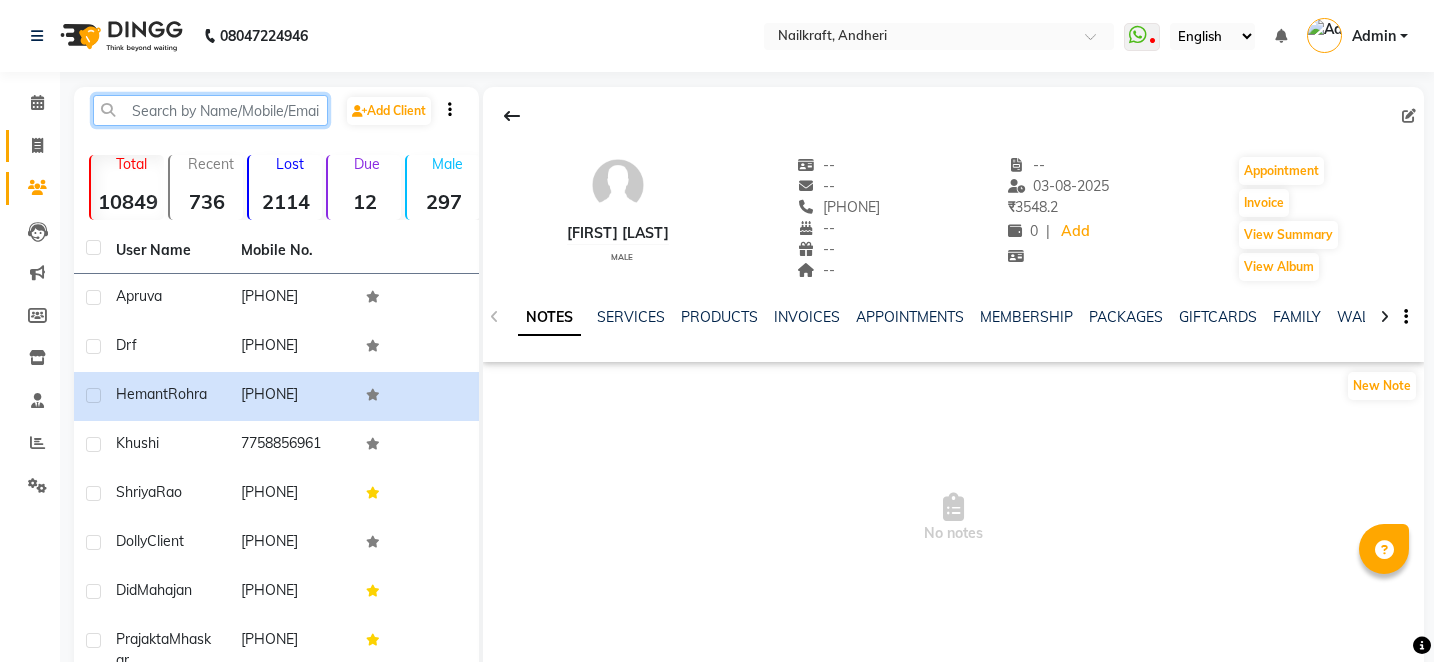 type 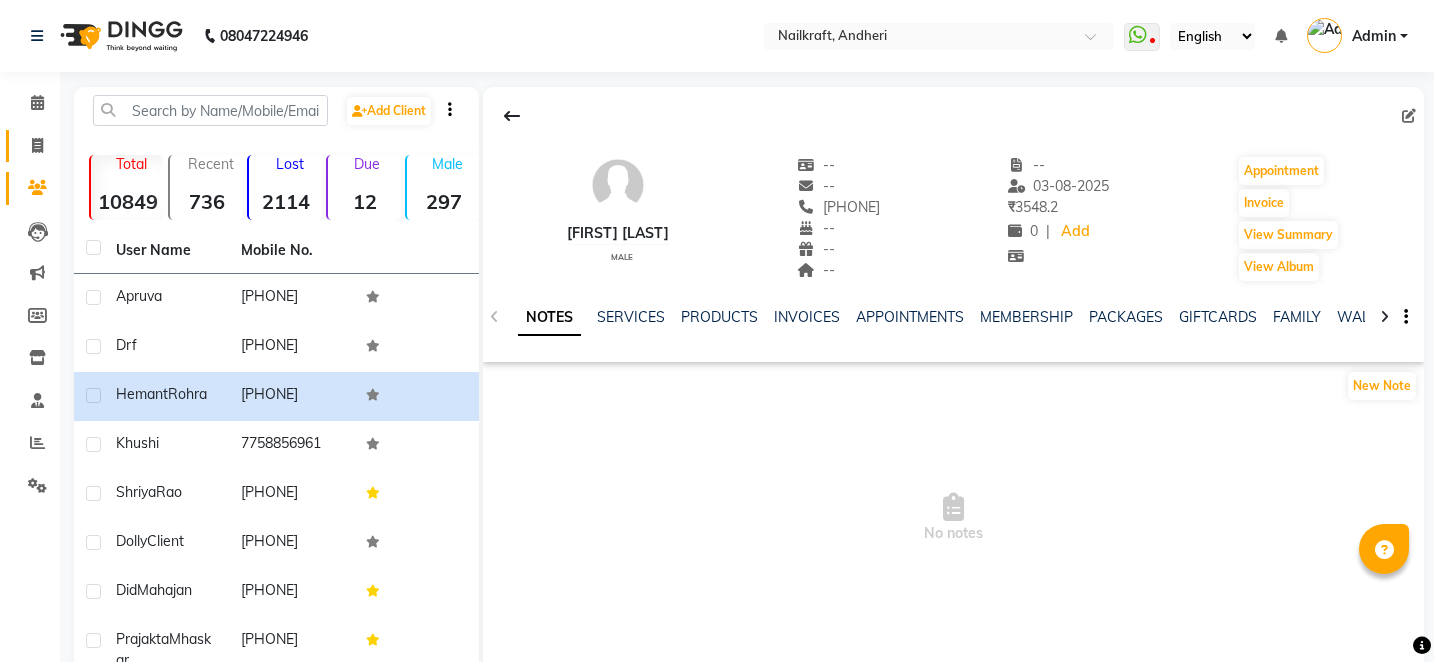 click 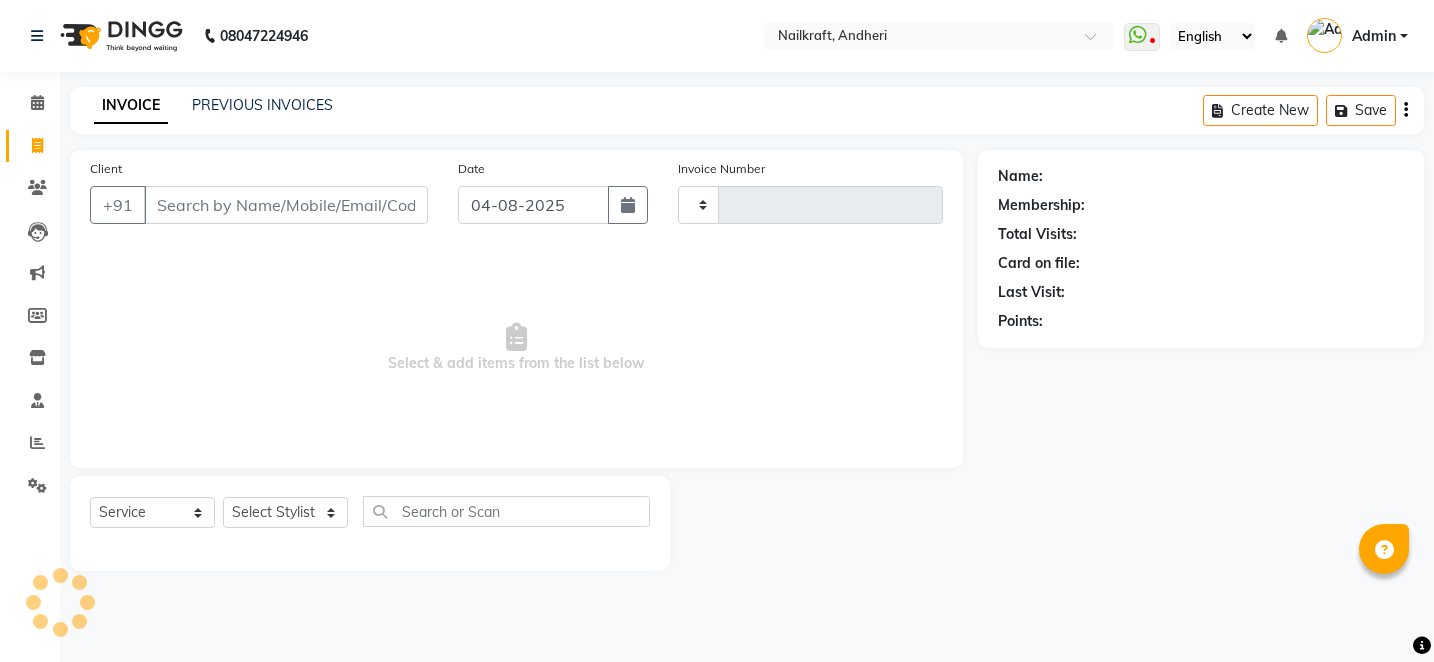 type on "1727" 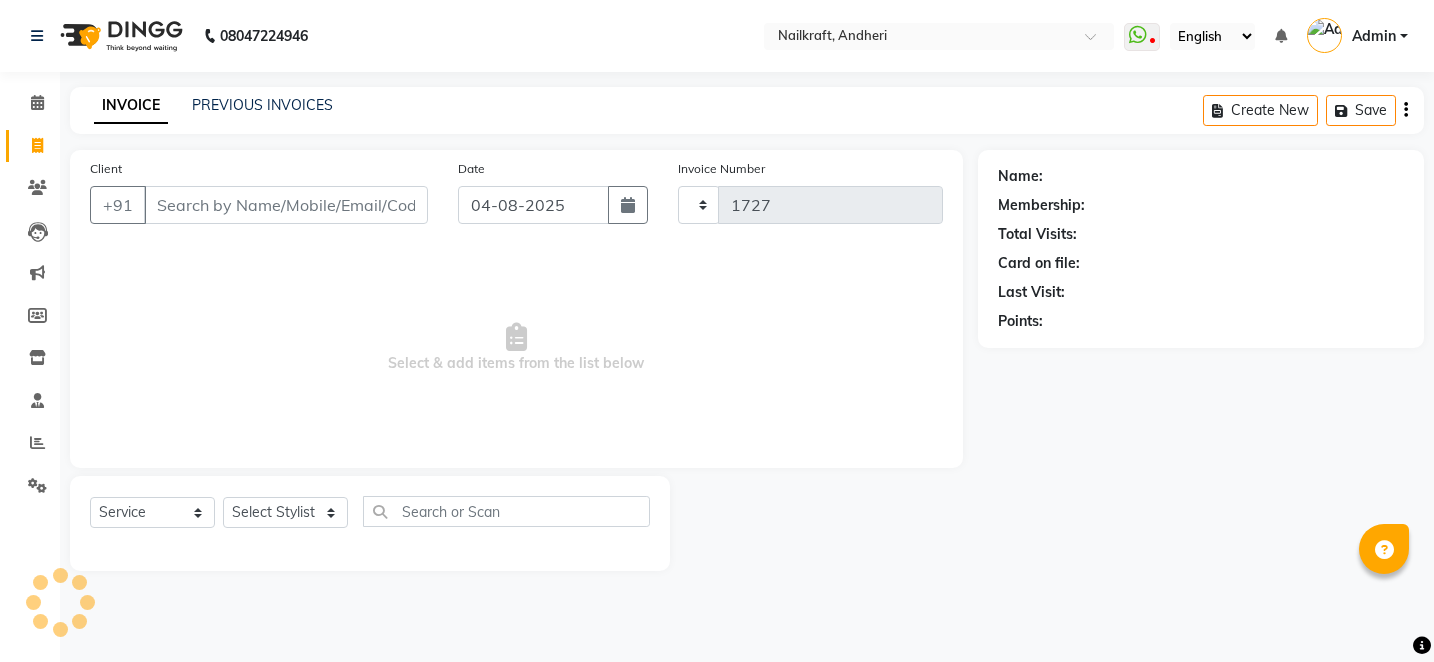 select on "6081" 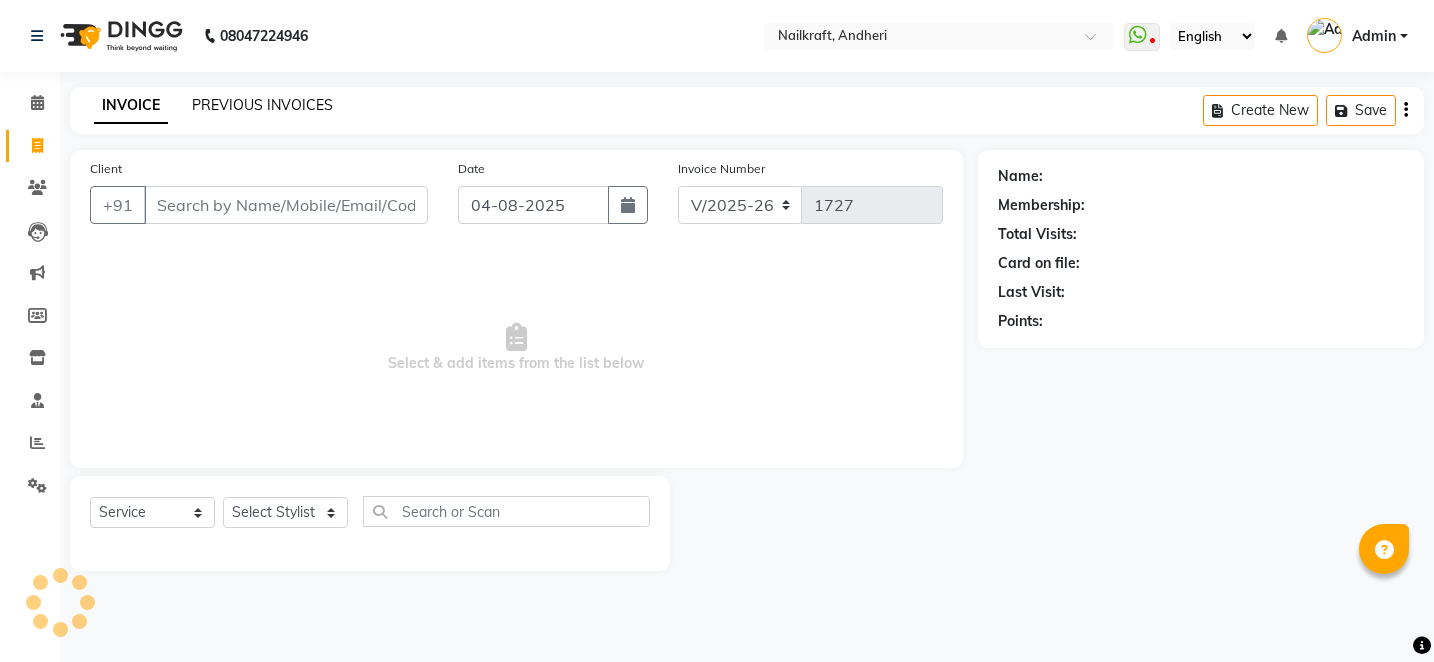 click on "PREVIOUS INVOICES" 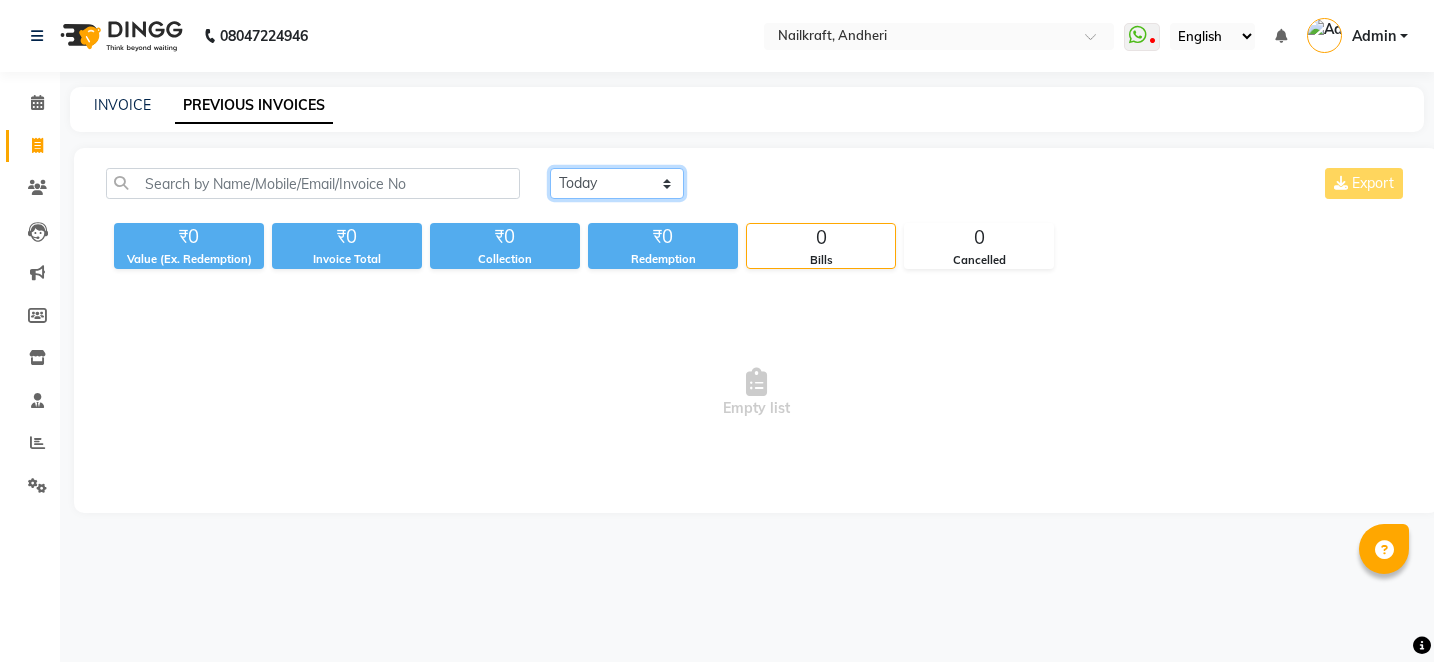click on "Today Yesterday Custom Range" 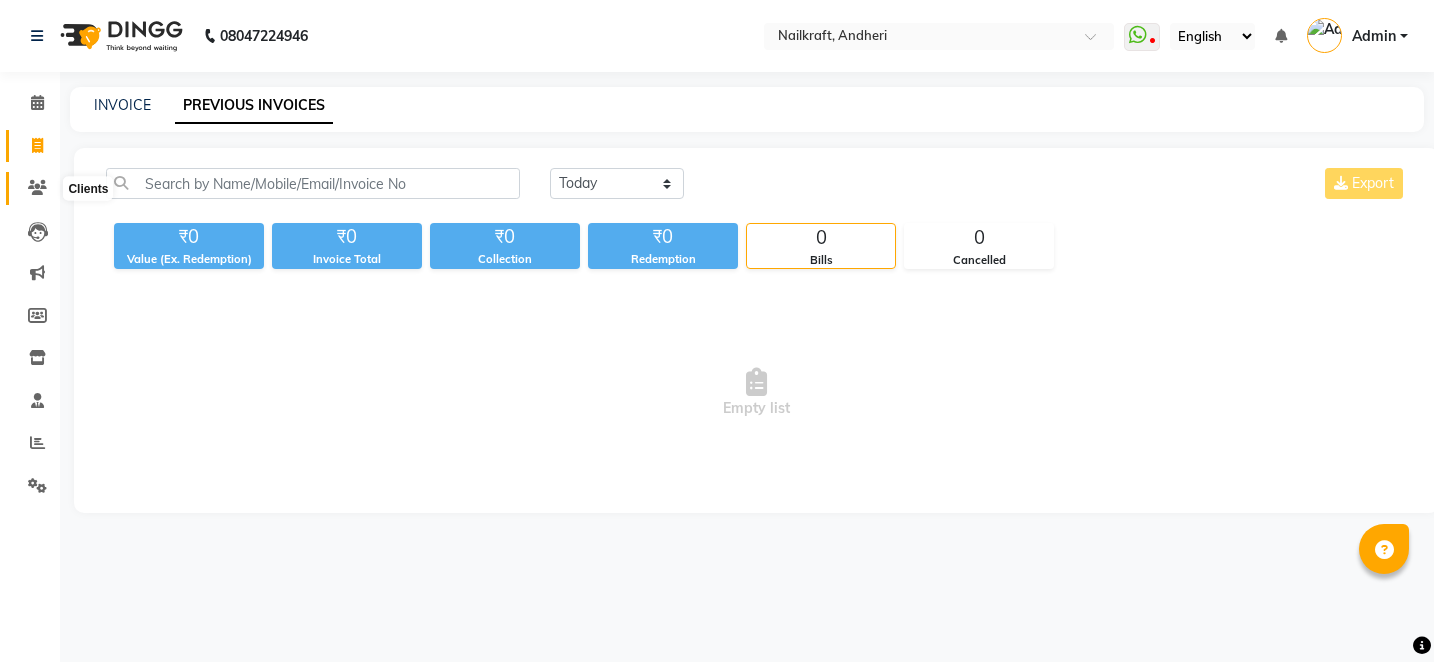 click 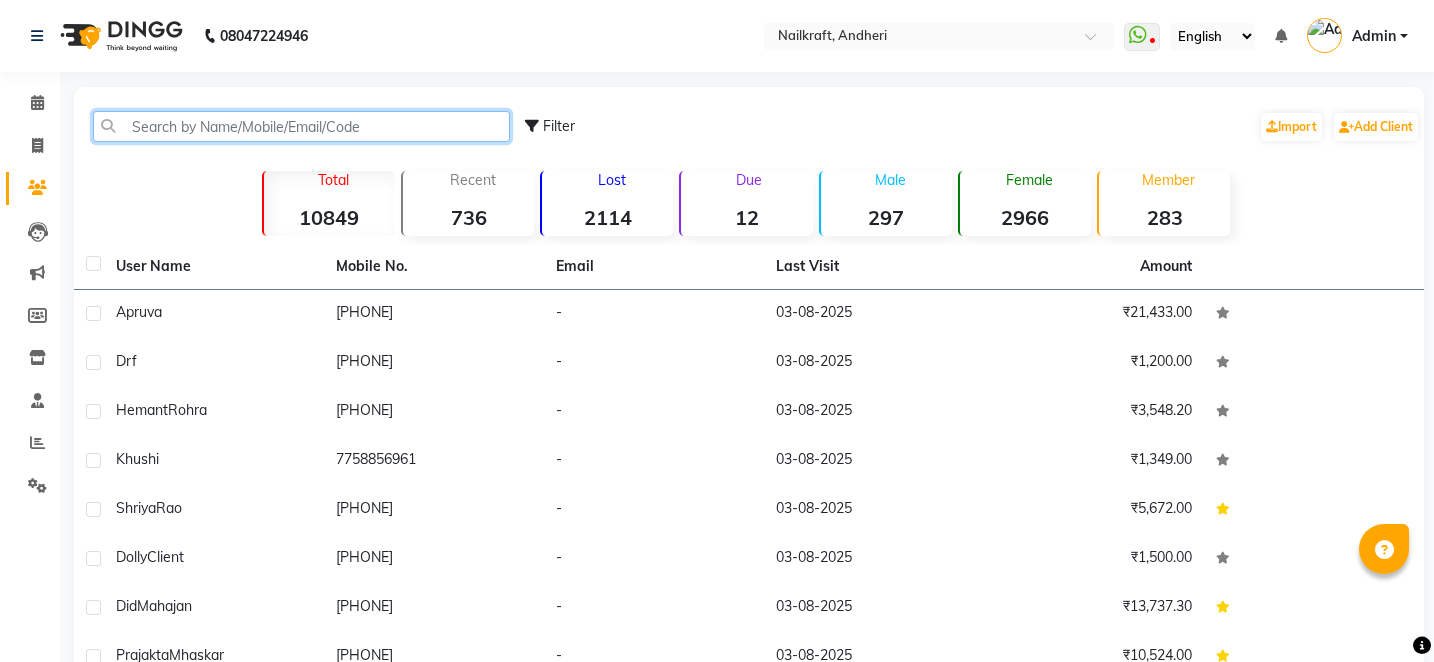 click 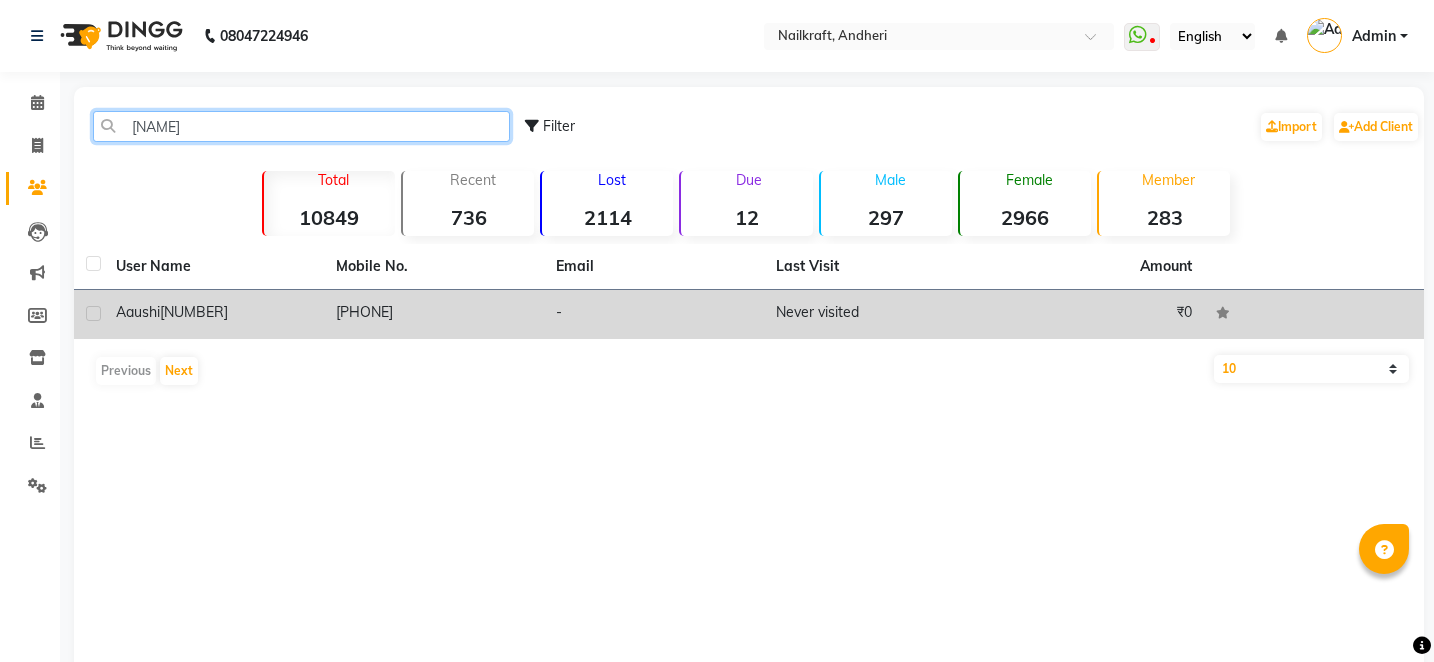 type on "[NAME]" 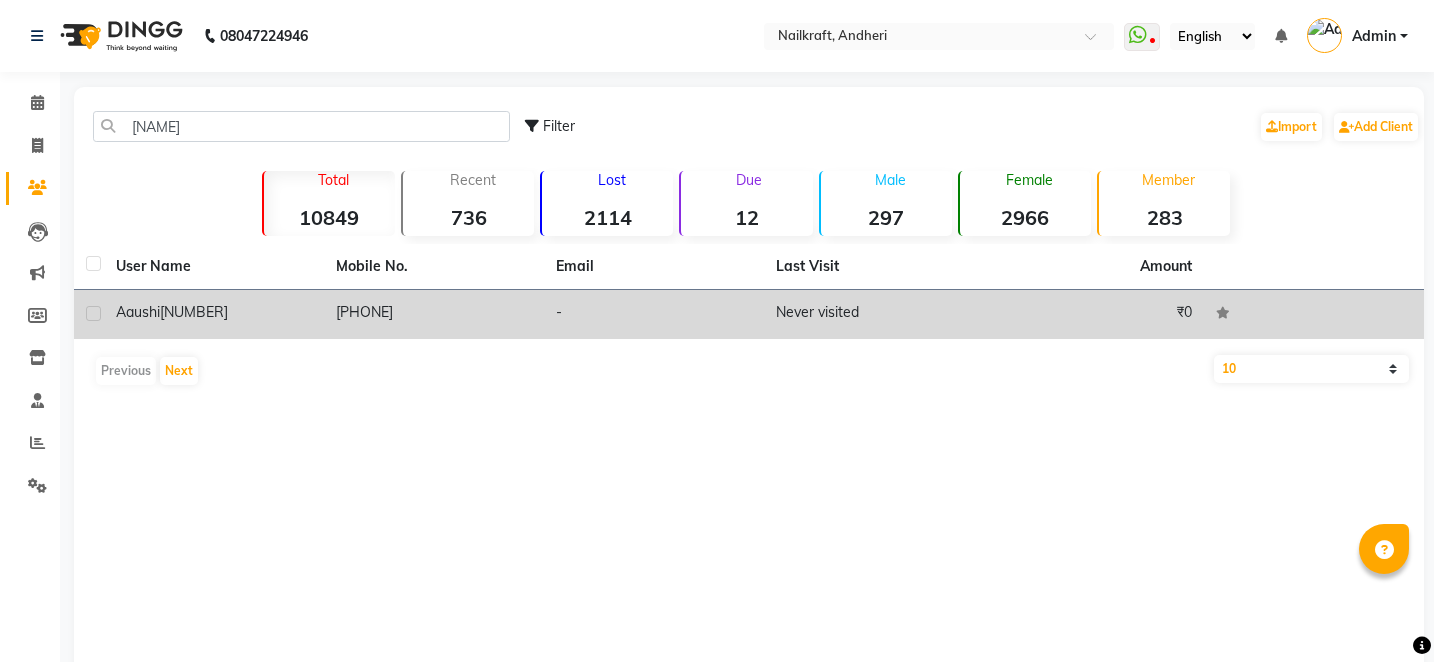 click on "Never visited" 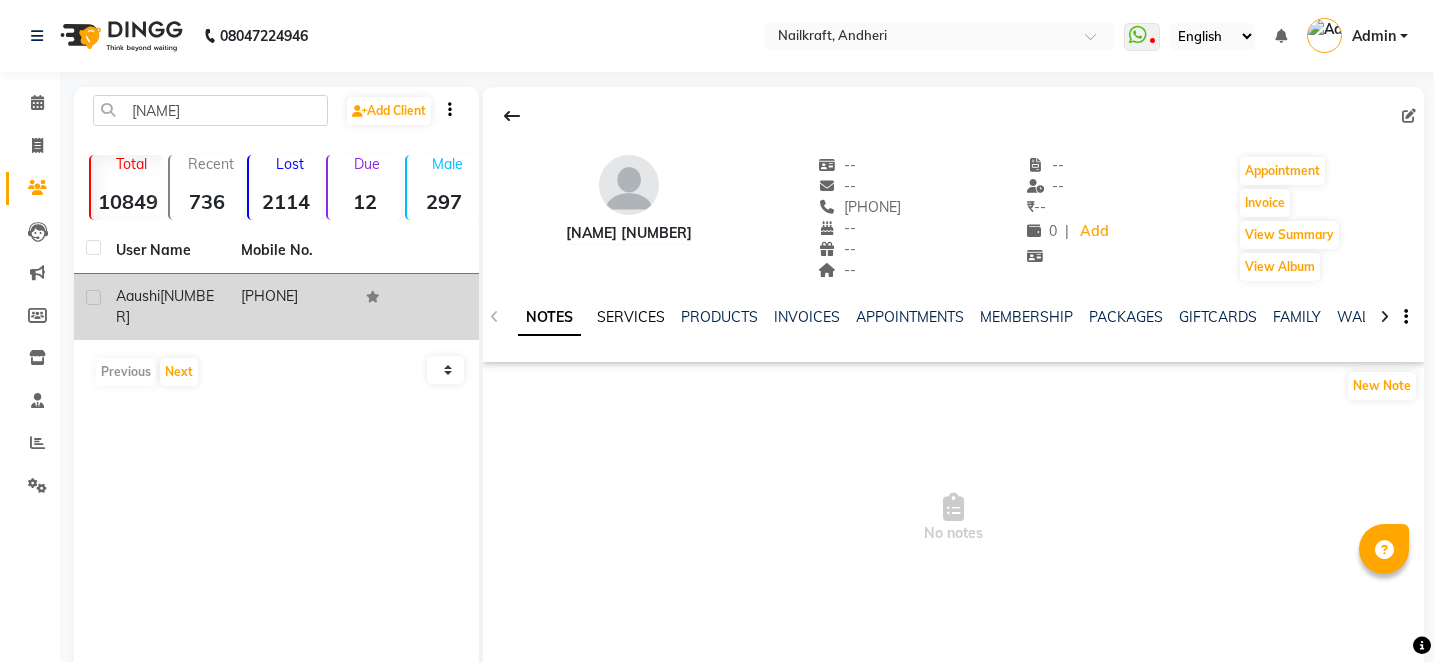click on "SERVICES" 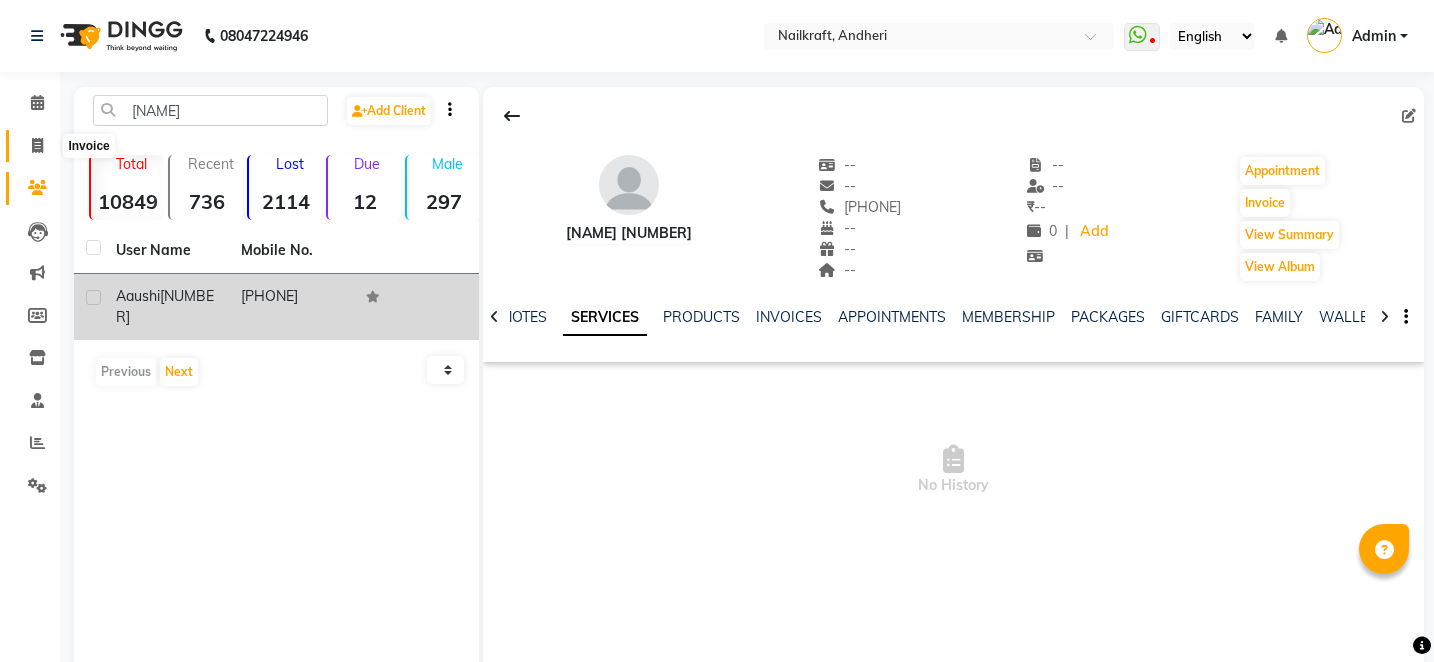 click 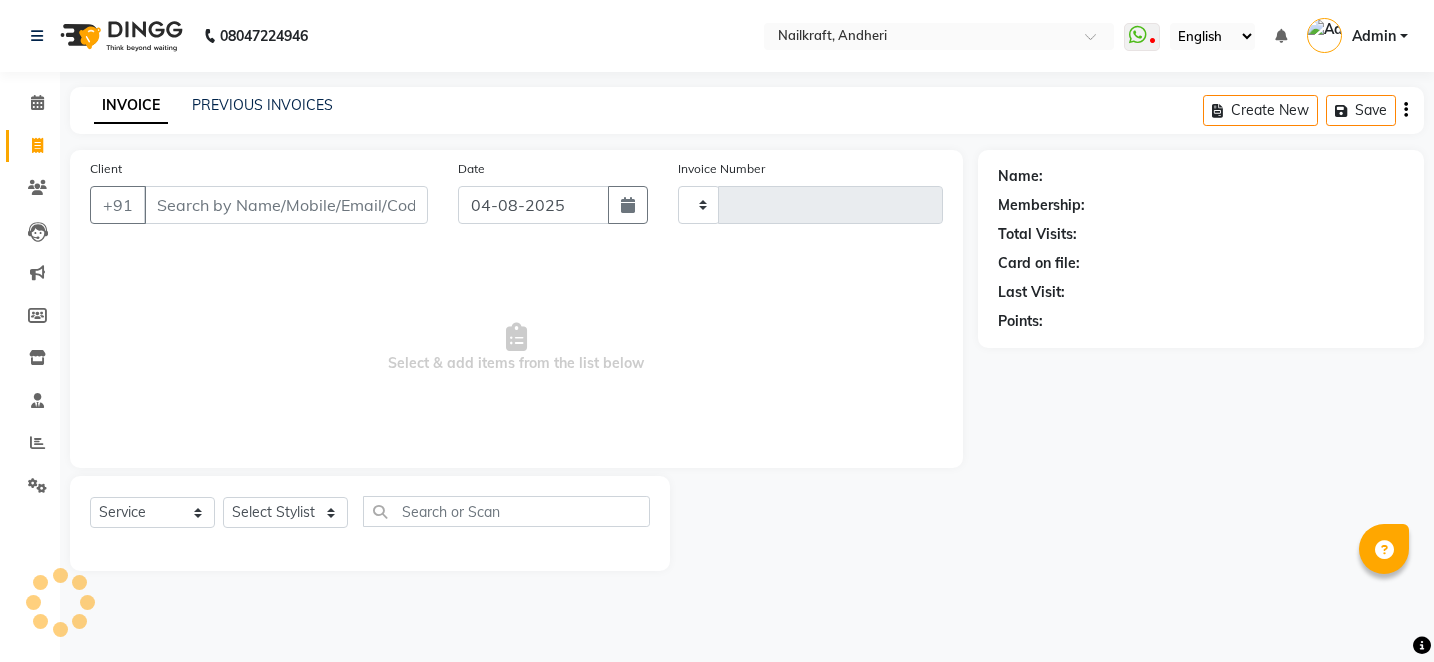 type on "1727" 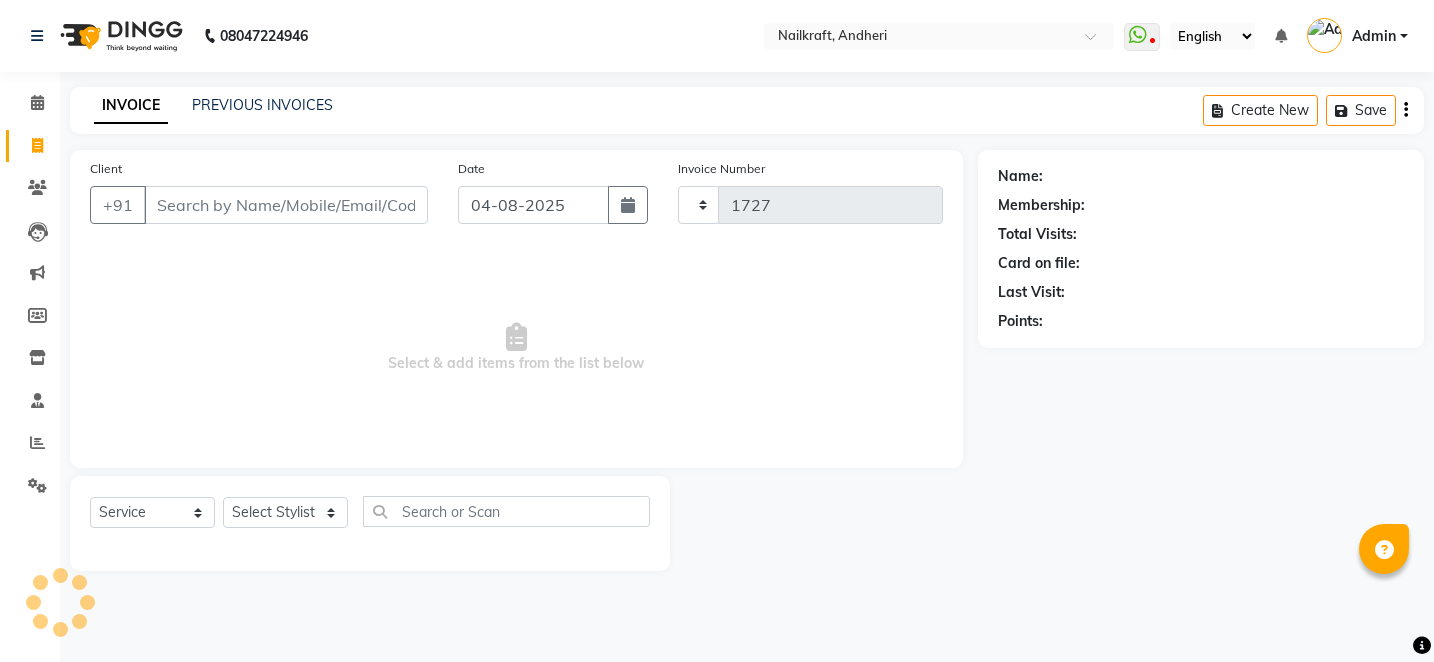 select on "6081" 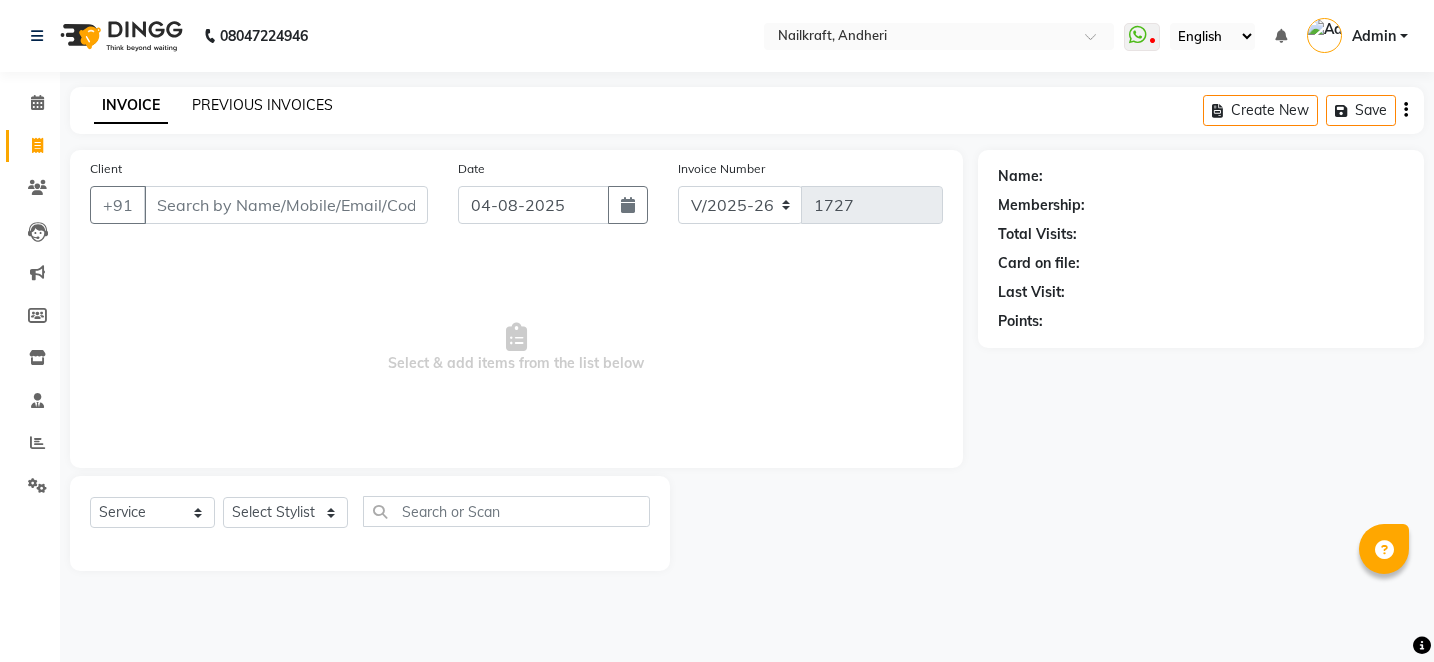 click on "PREVIOUS INVOICES" 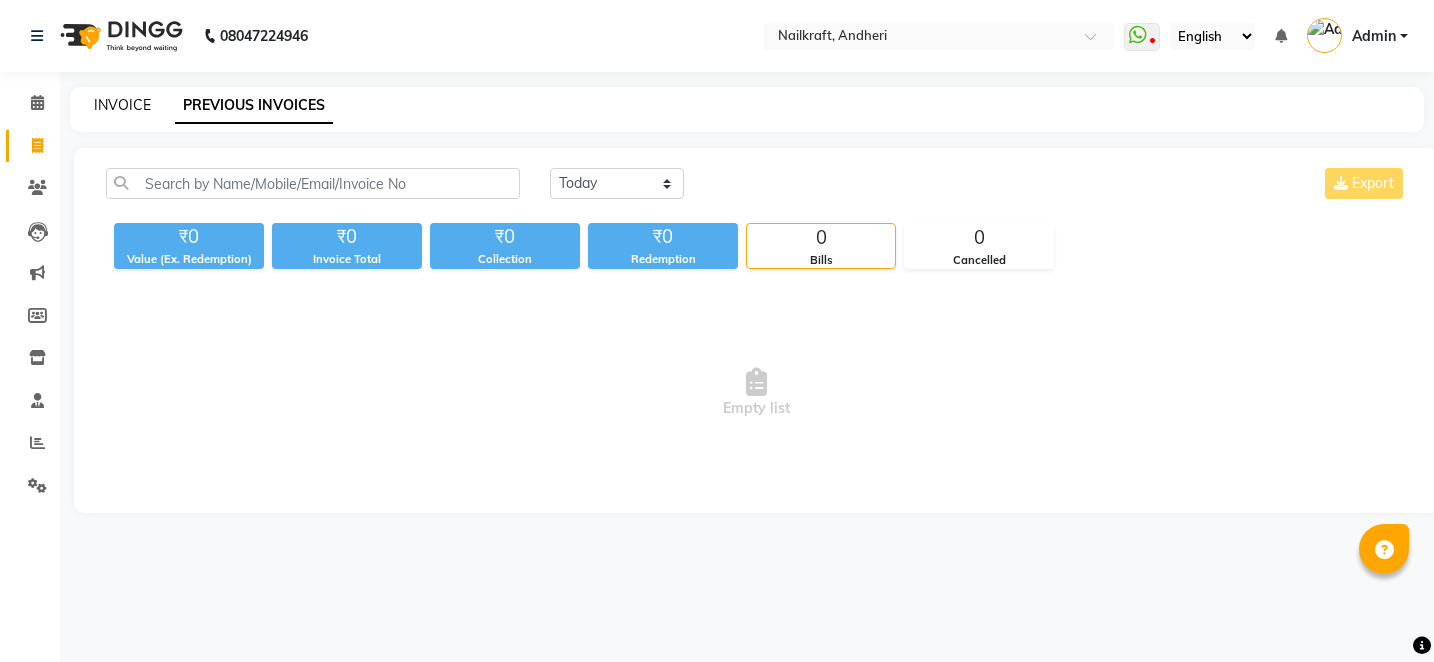 click on "INVOICE" 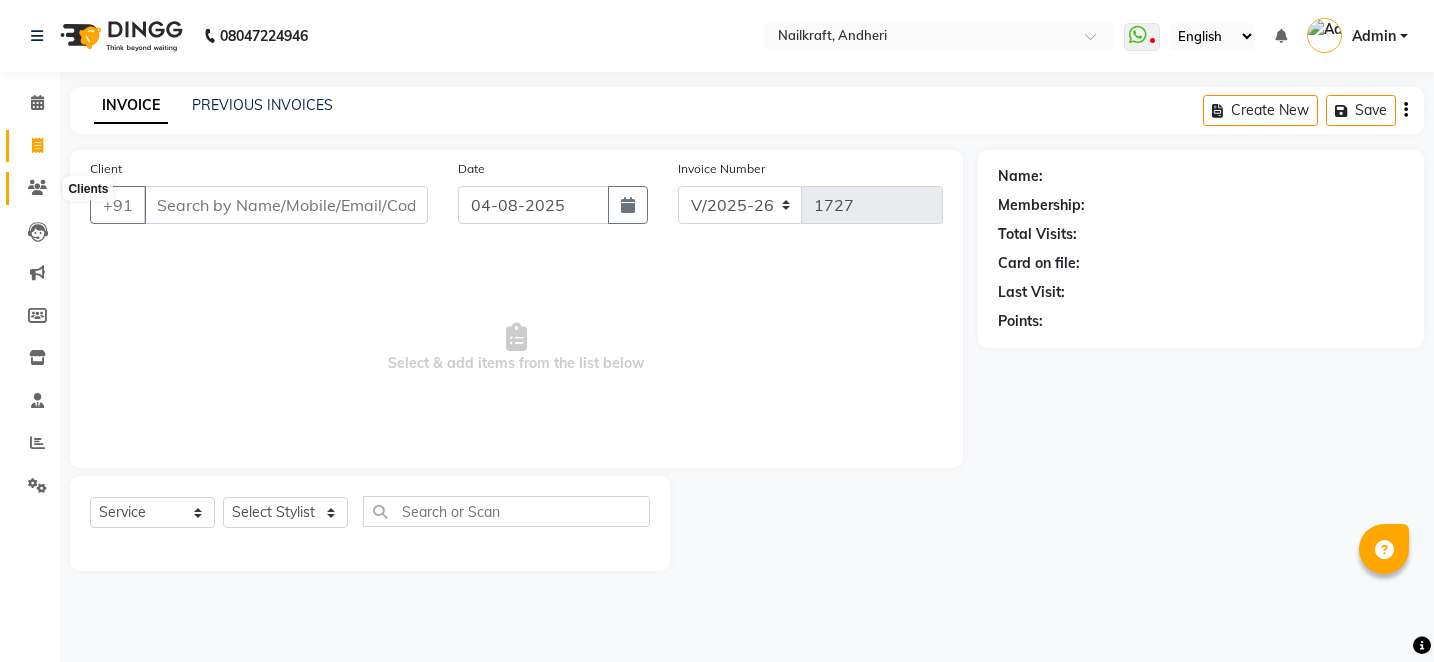 click 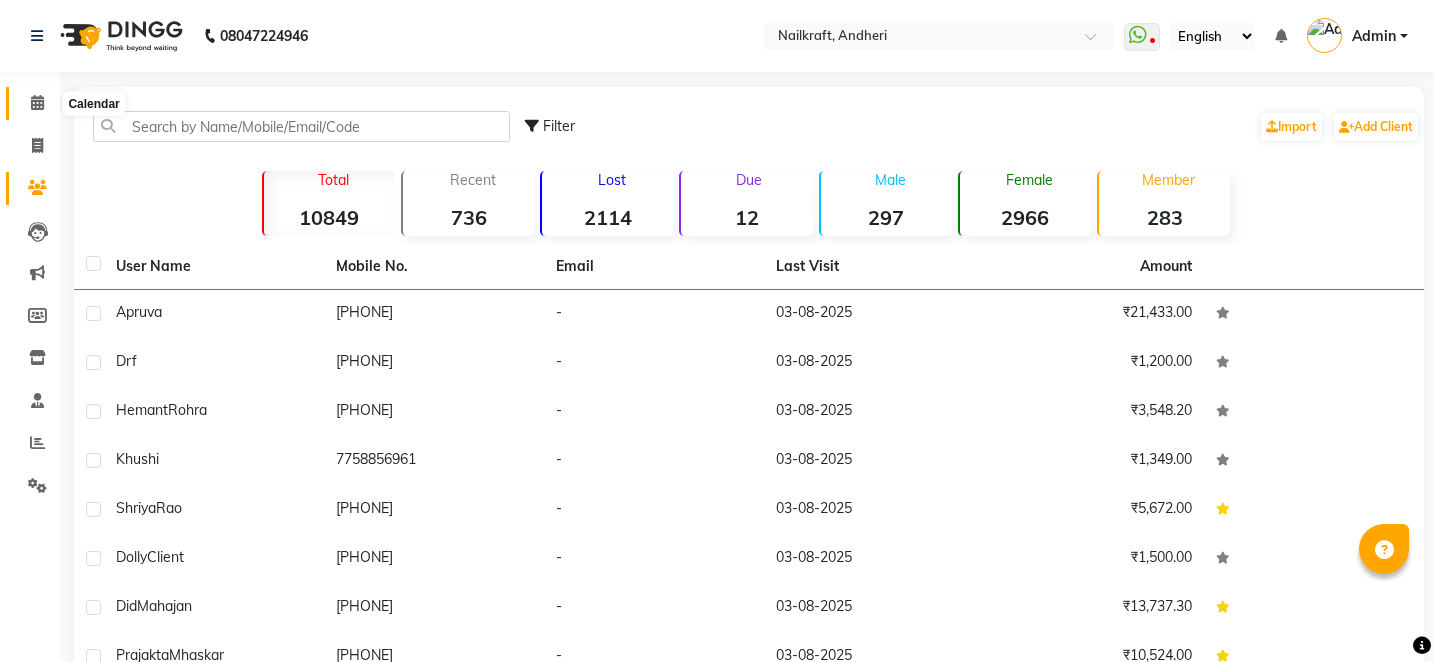 click 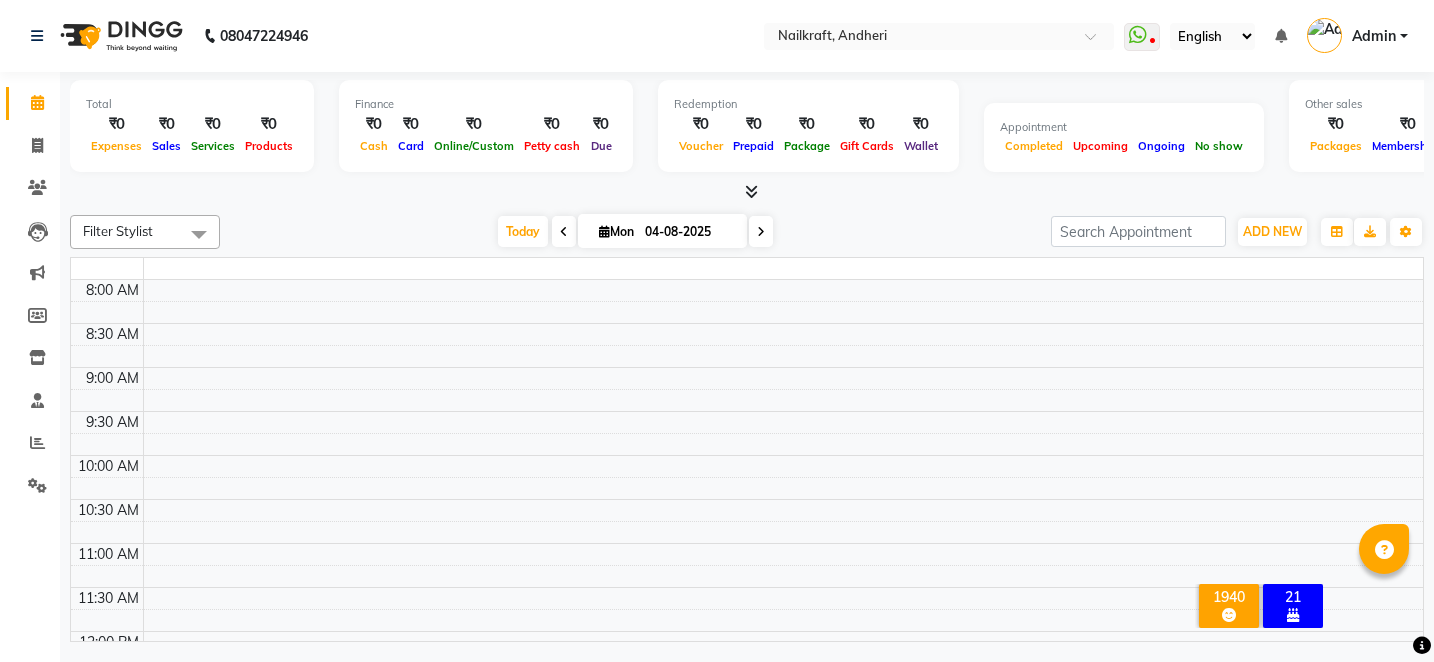 scroll, scrollTop: 0, scrollLeft: 0, axis: both 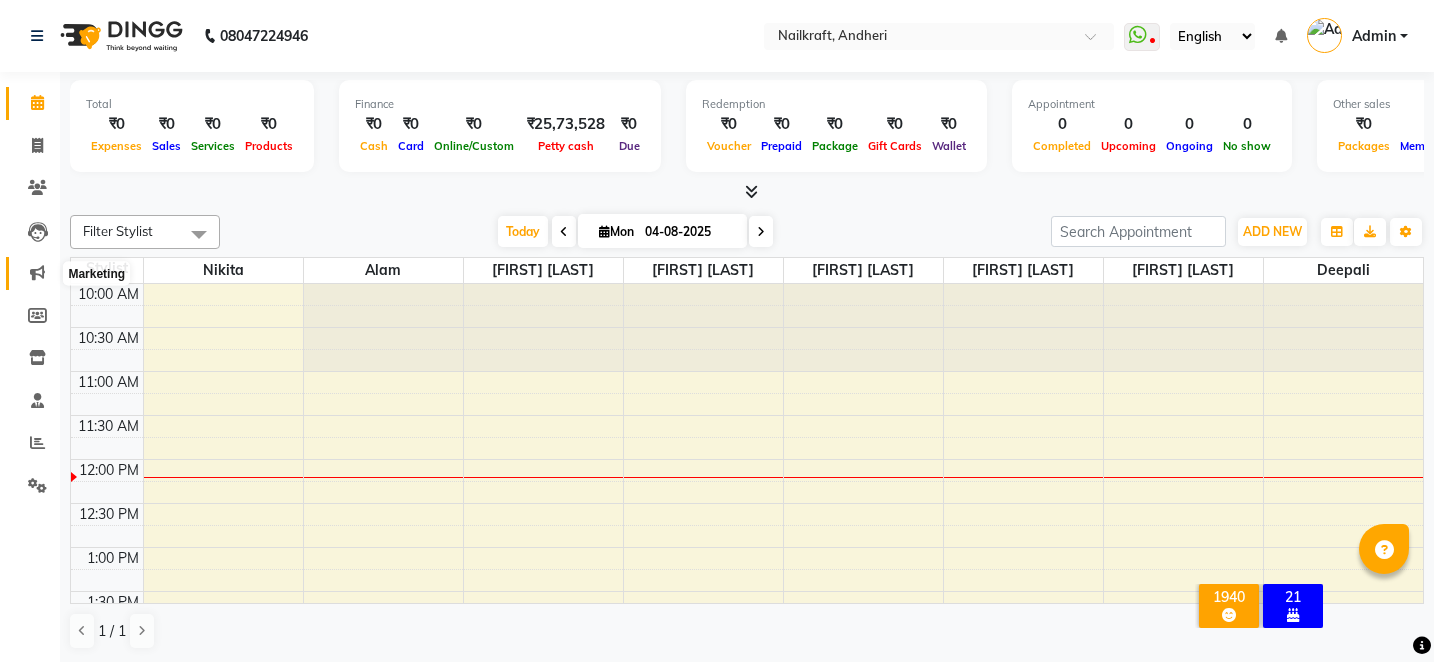 click 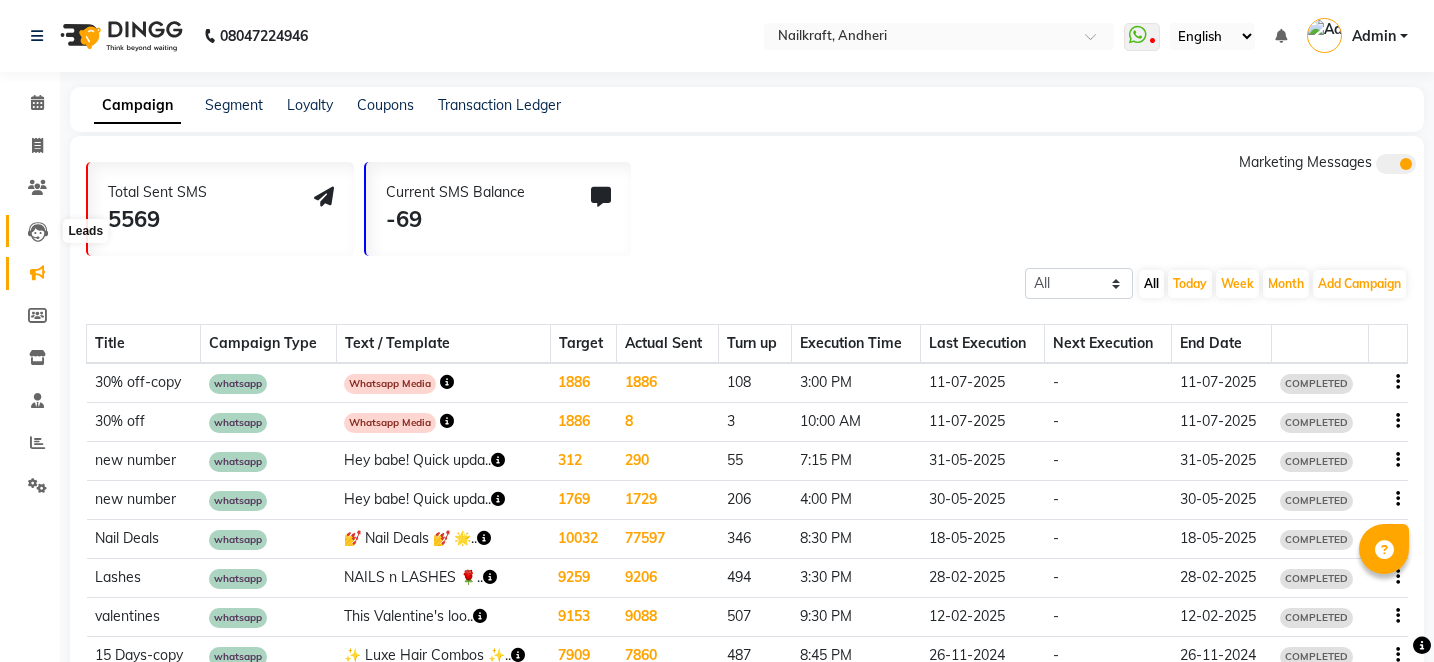 click 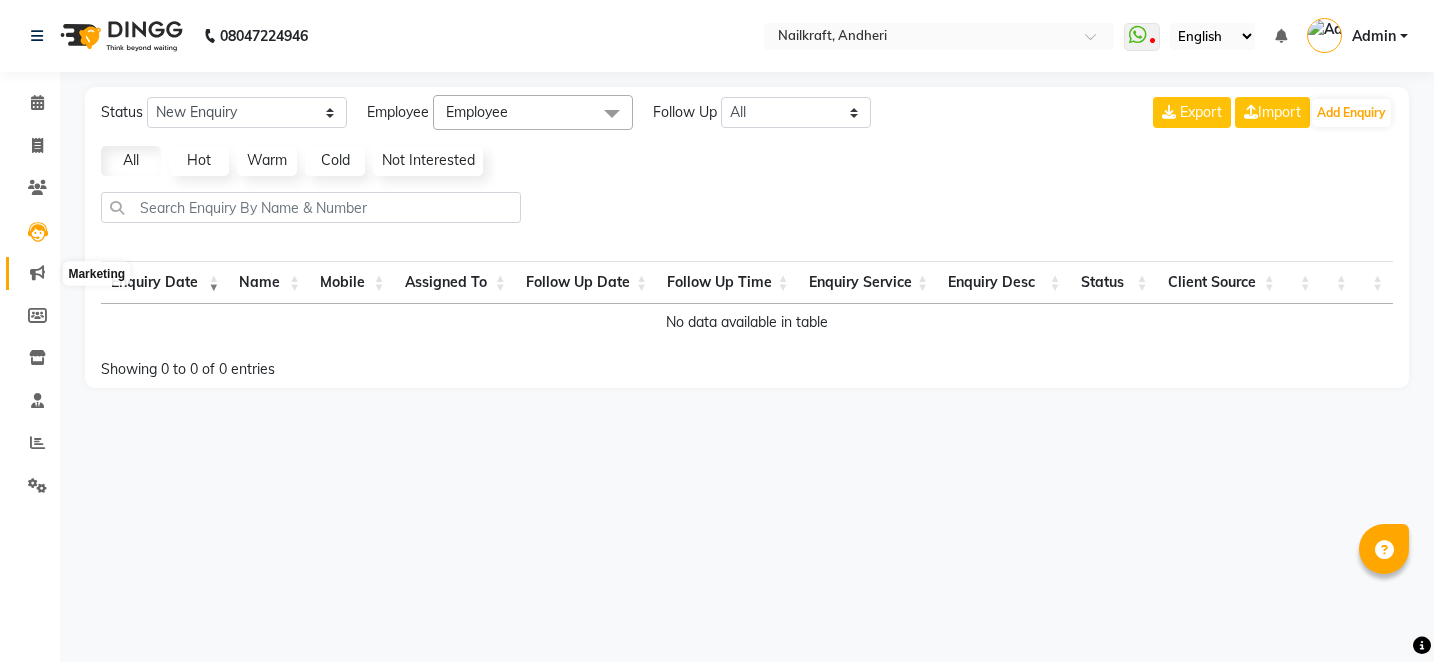 click 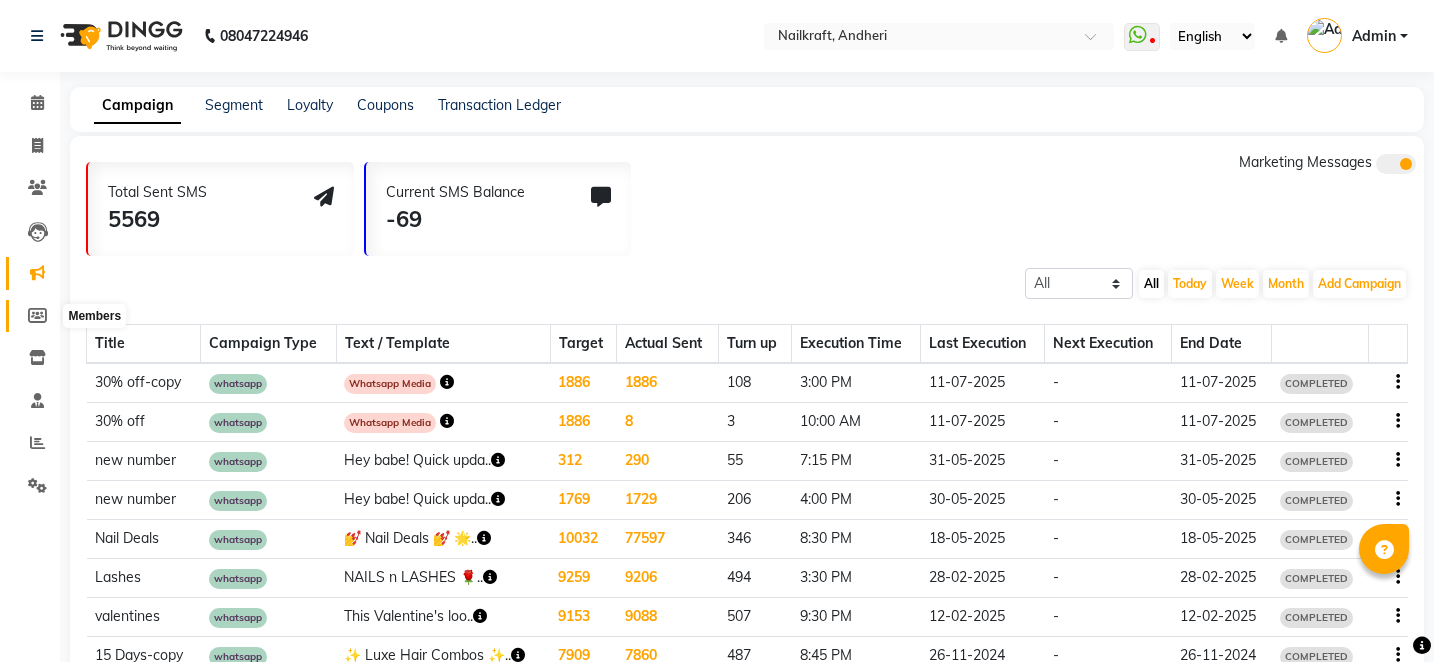click 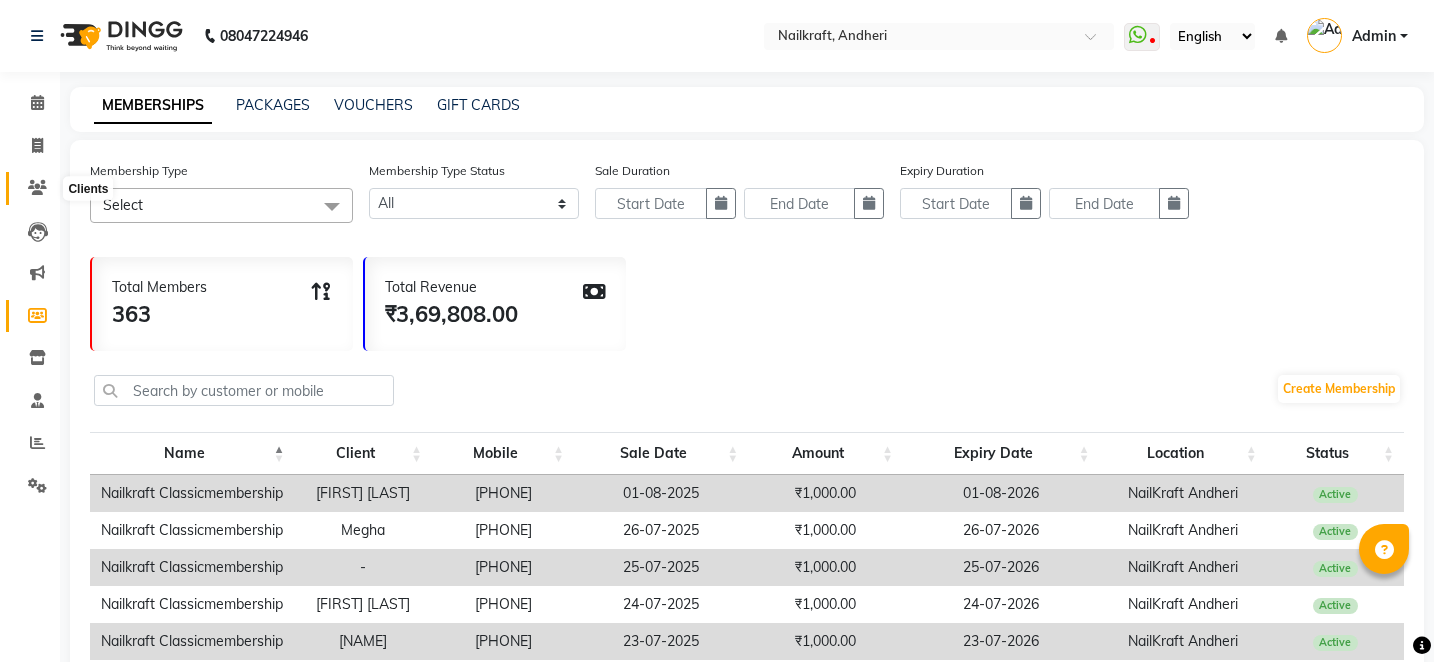 click 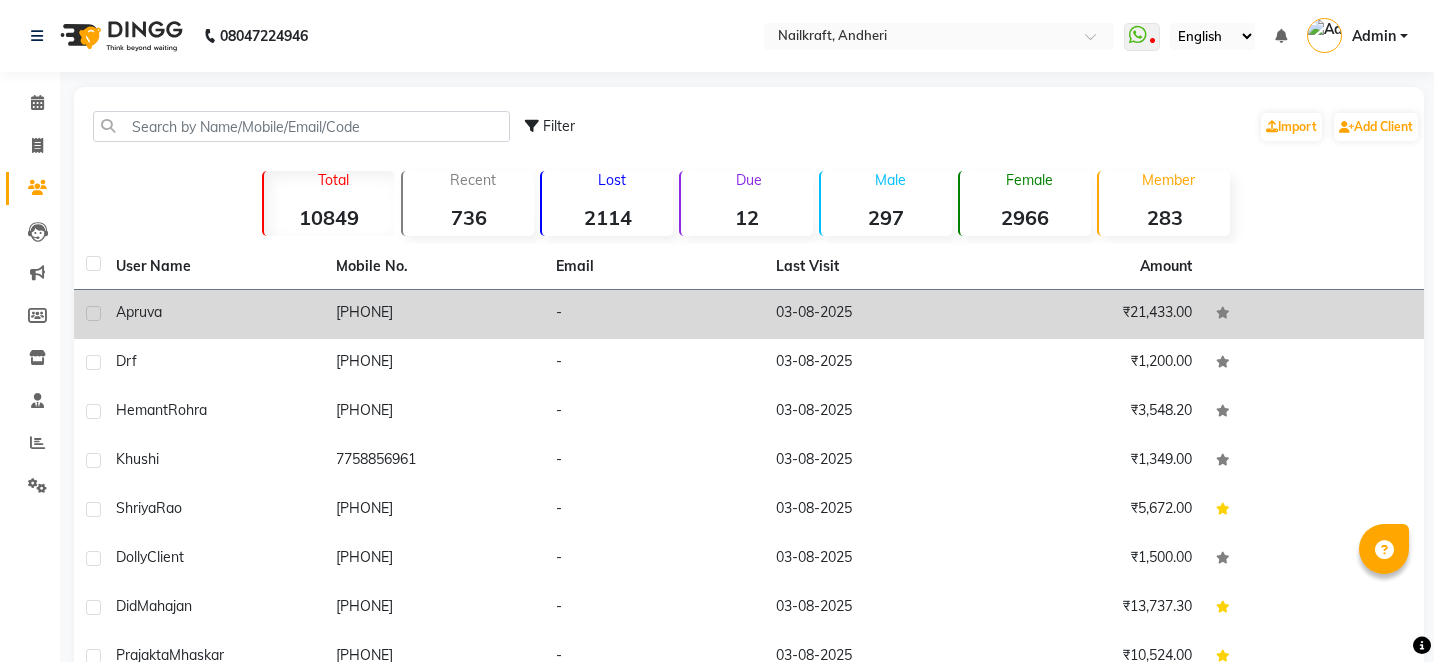 click on "[PHONE]" 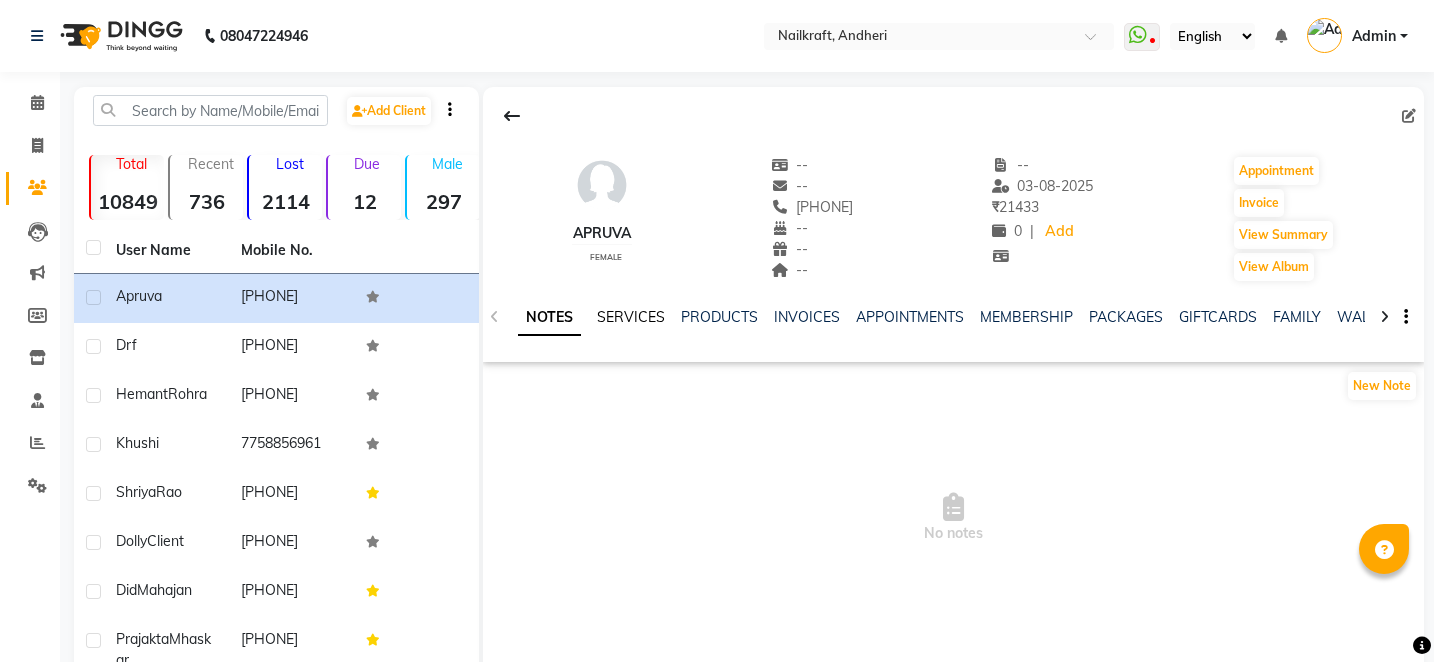 click on "SERVICES" 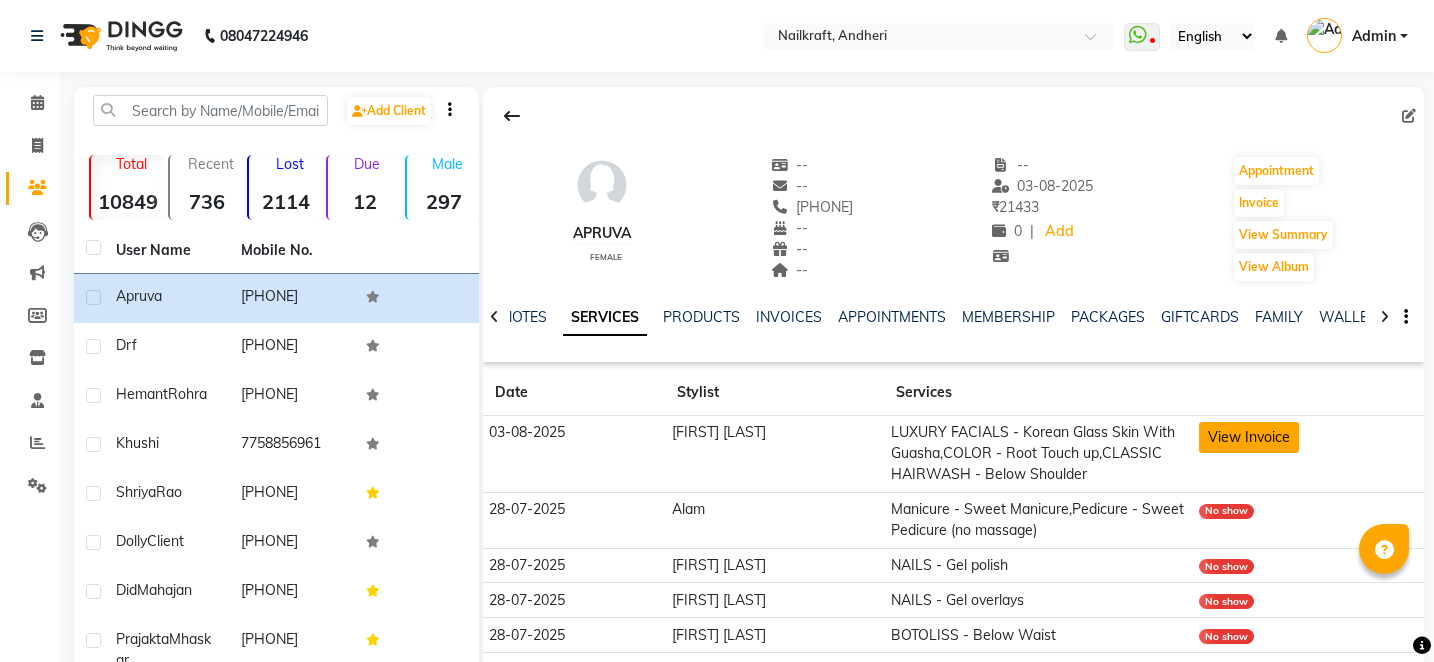 click on "View Invoice" 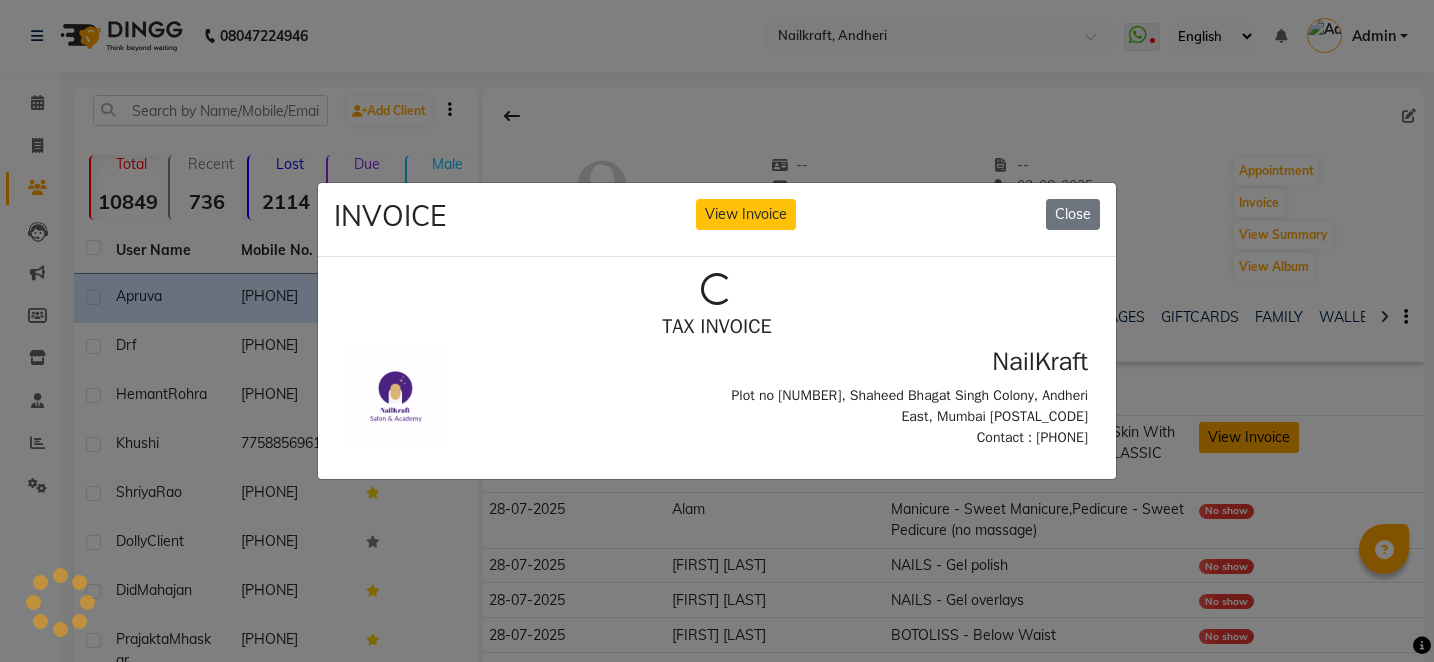 scroll, scrollTop: 0, scrollLeft: 0, axis: both 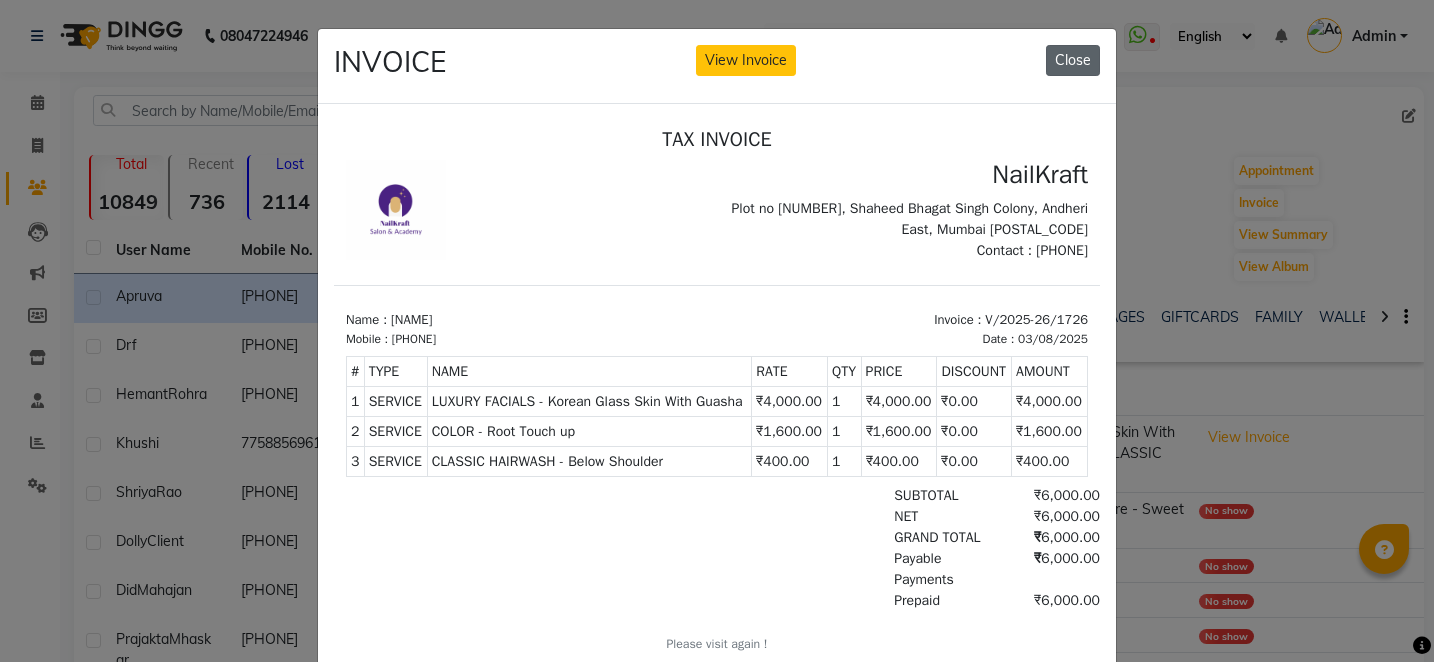click on "Close" 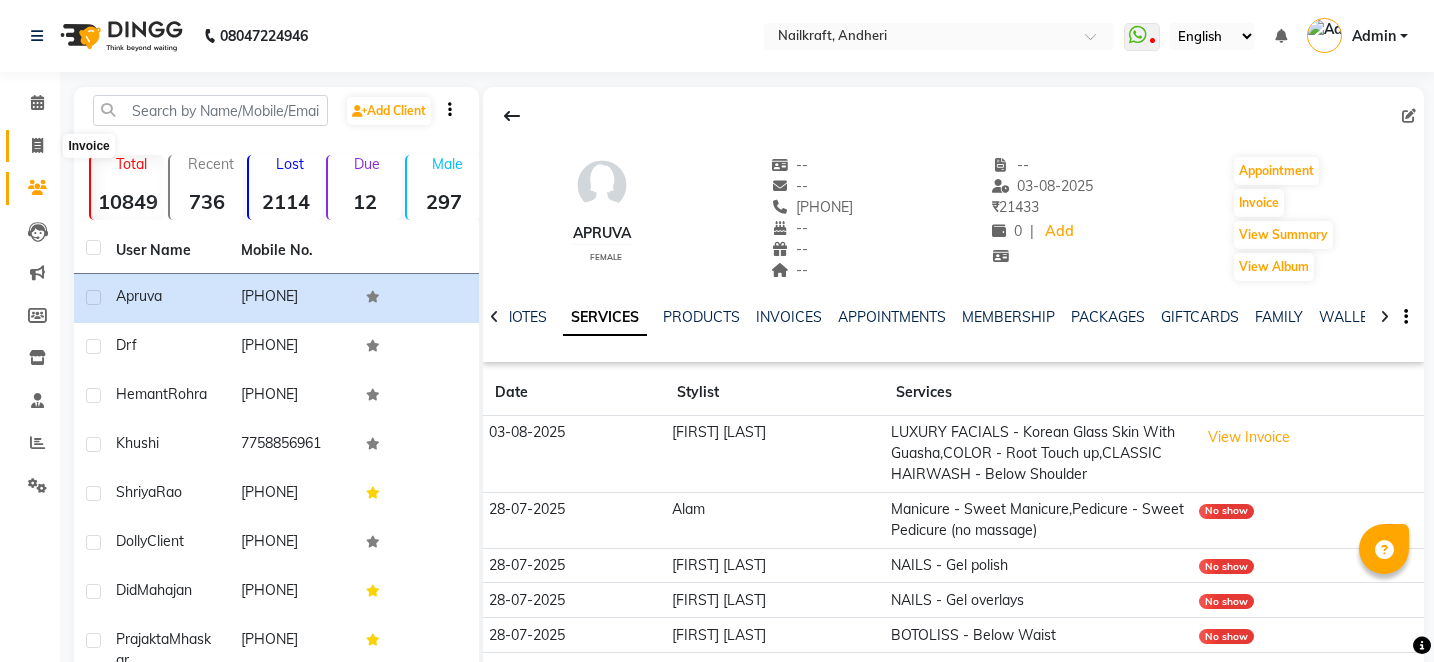 click 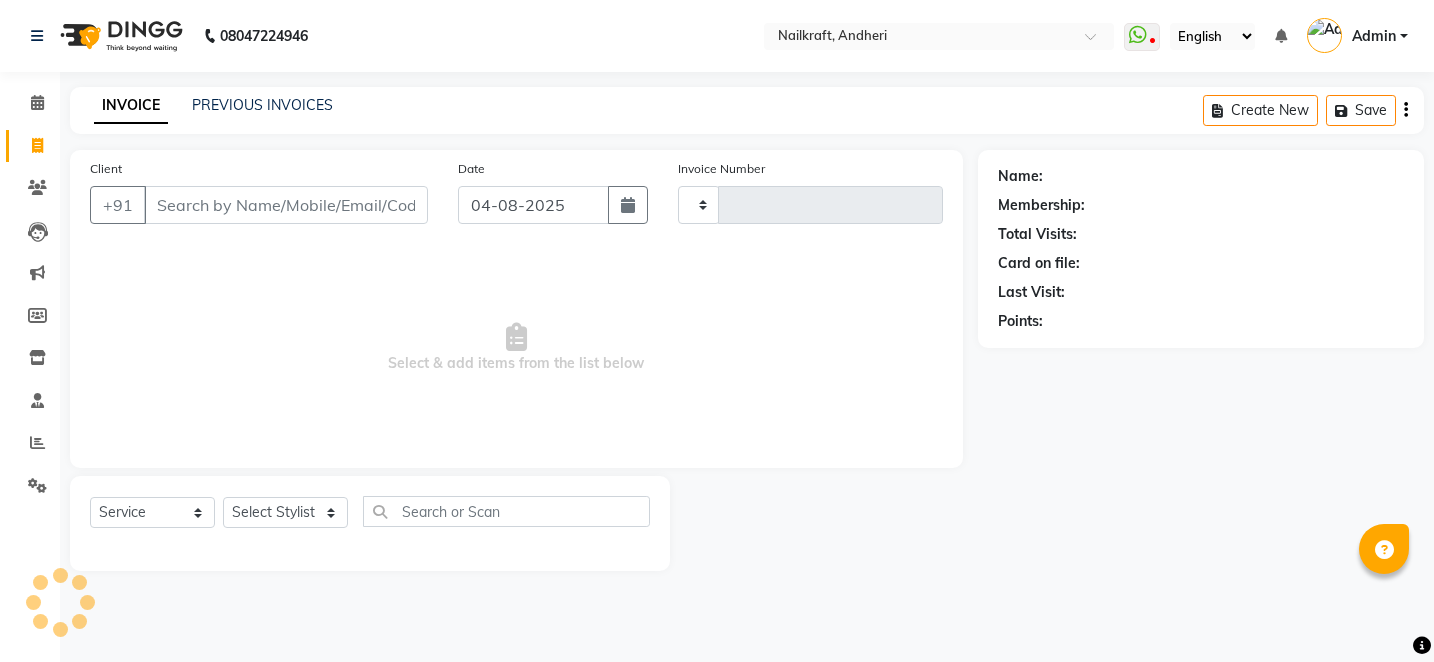 type on "1727" 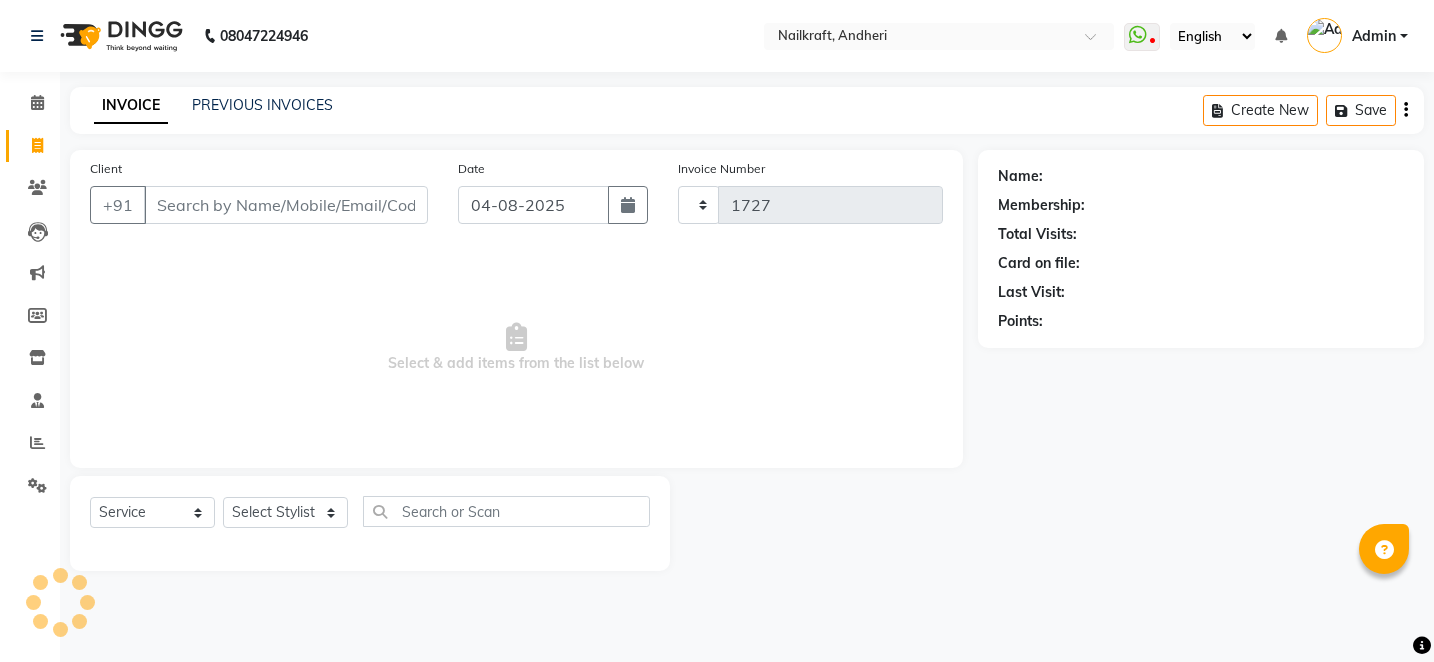 select on "6081" 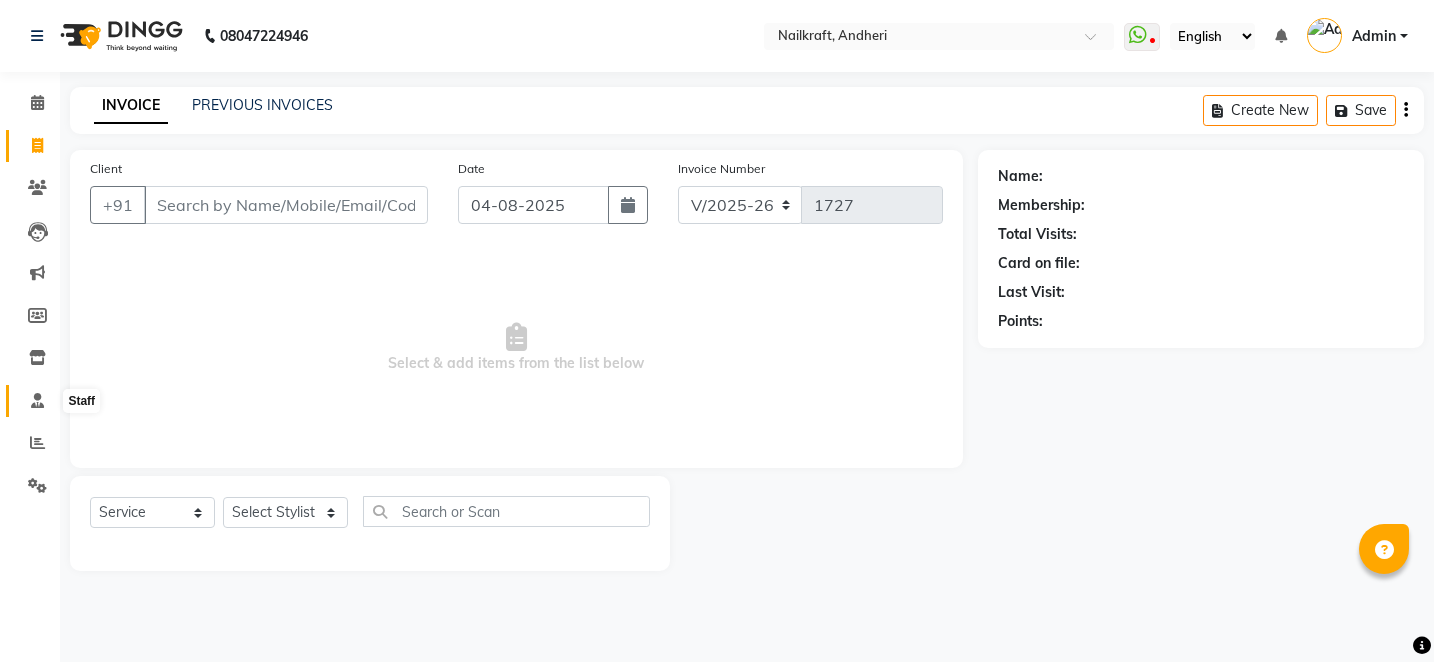 click 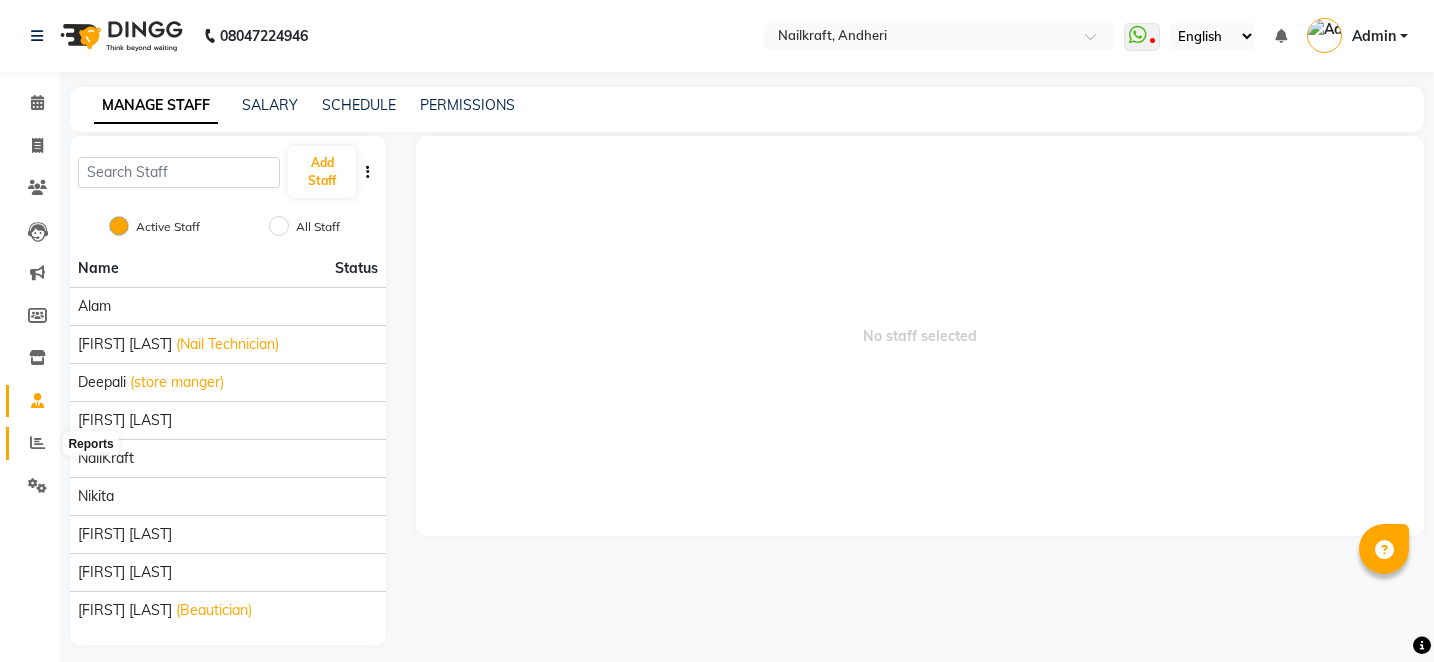 click 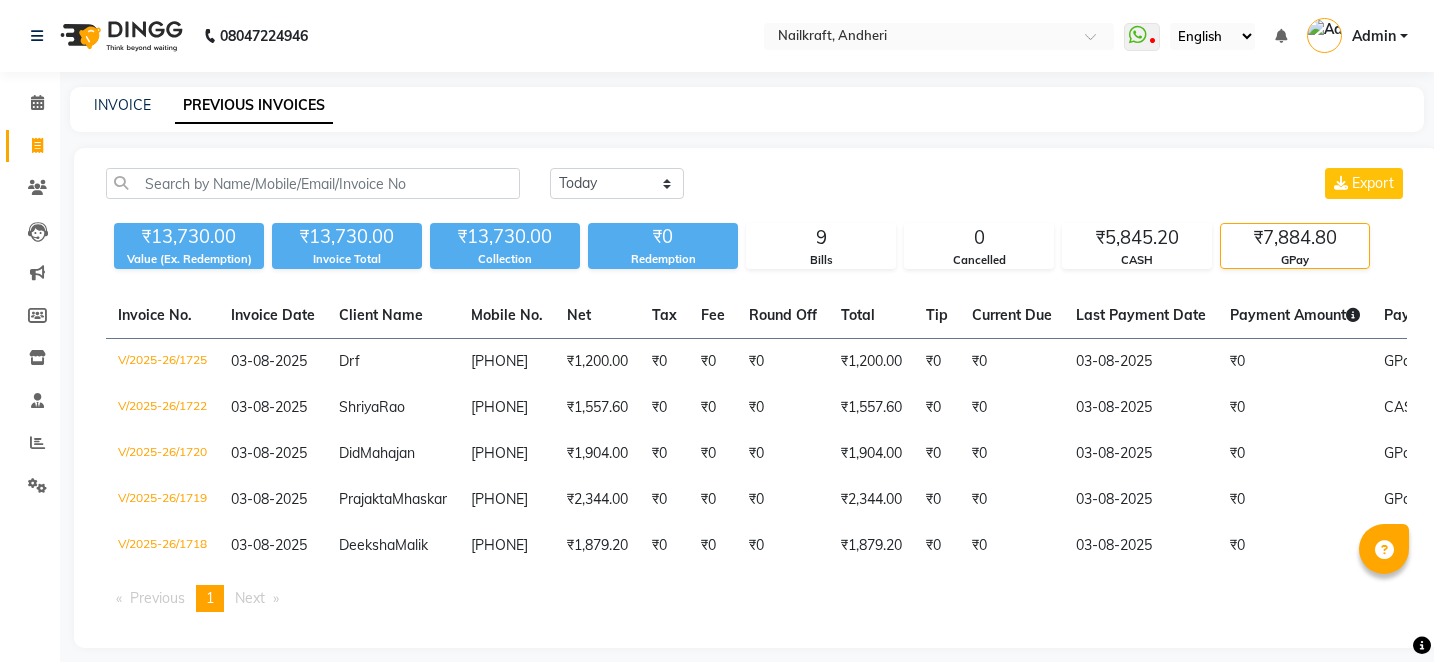 scroll, scrollTop: 76, scrollLeft: 0, axis: vertical 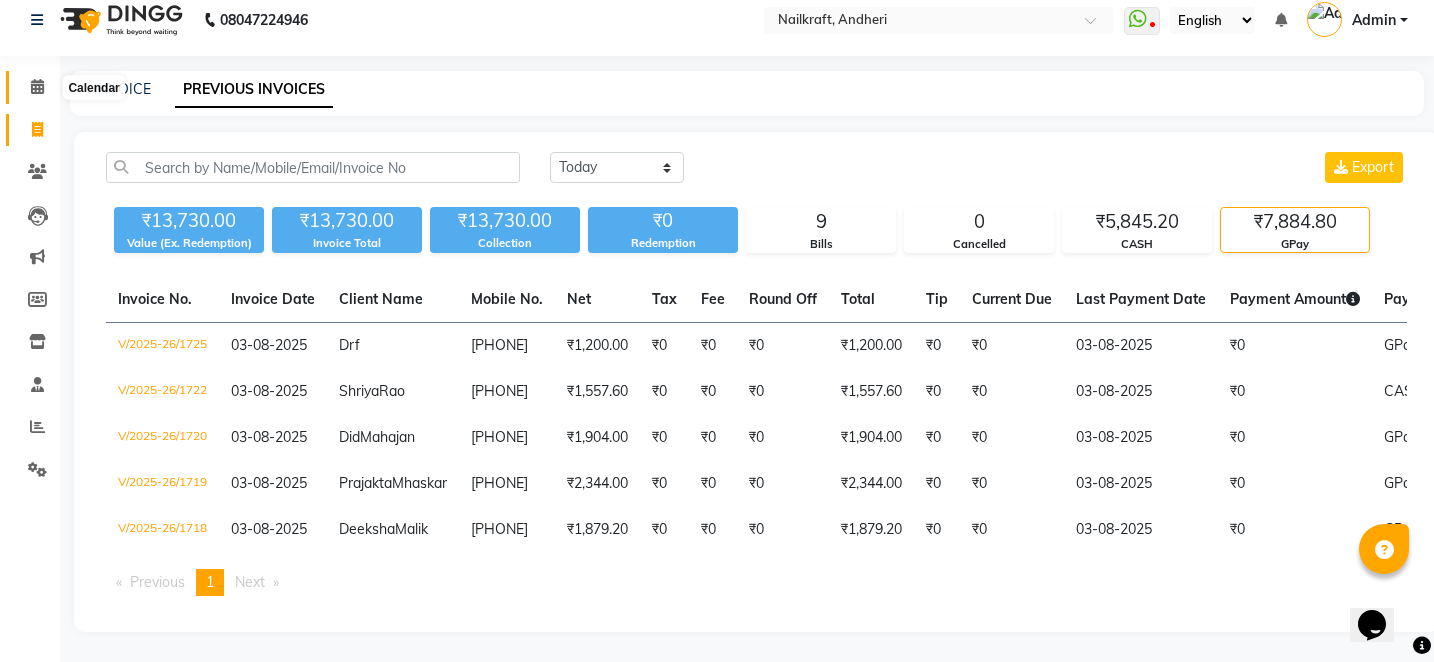 click 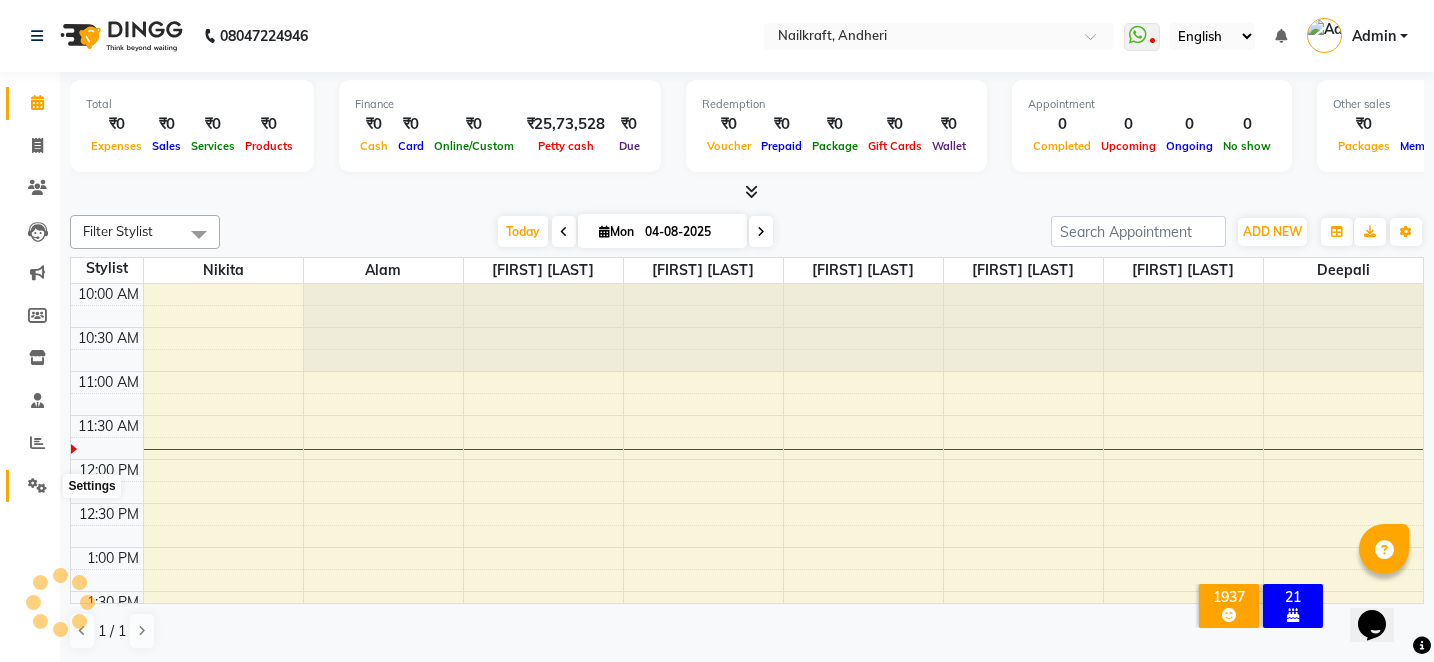 click 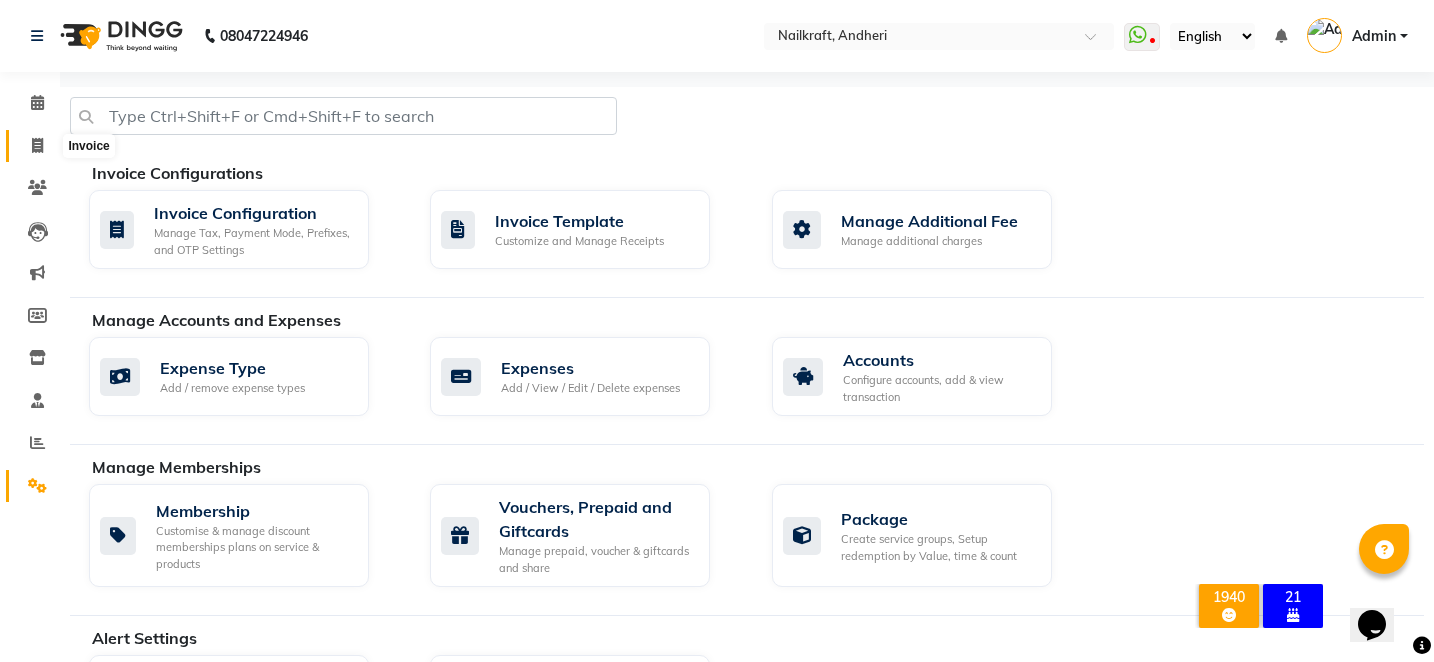 click 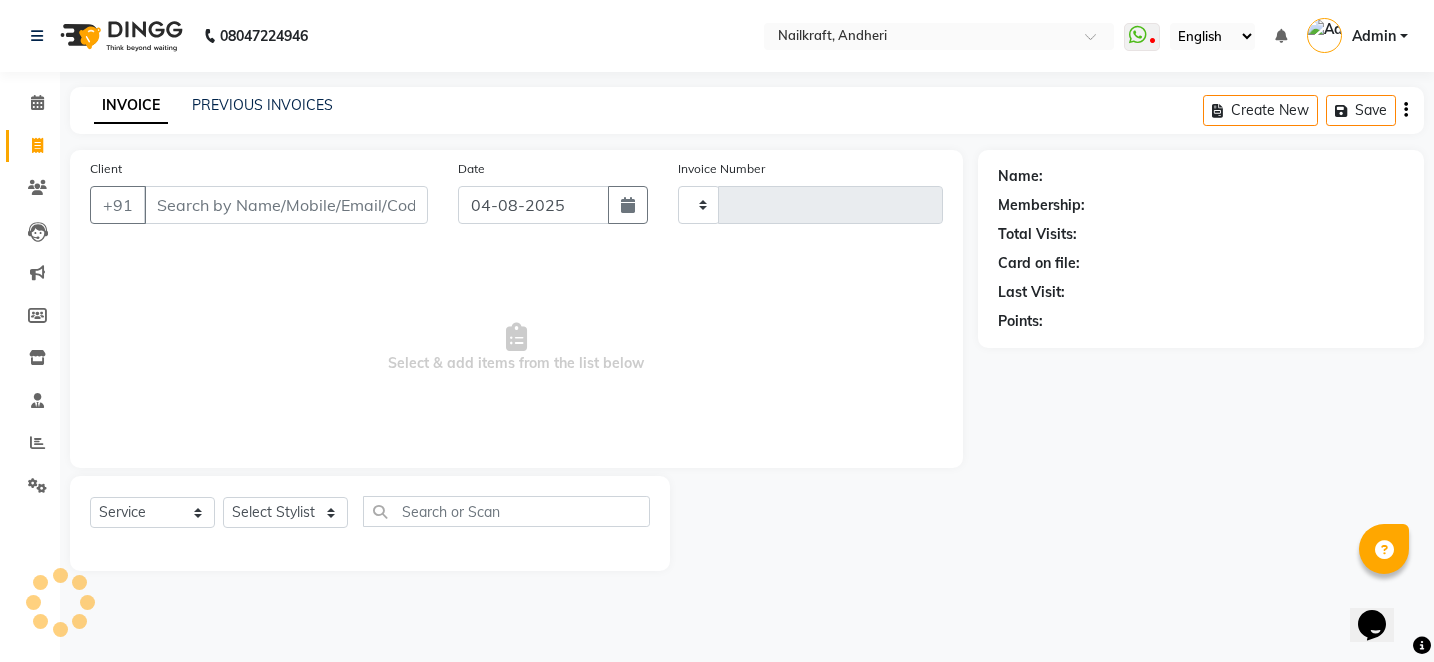 type on "1727" 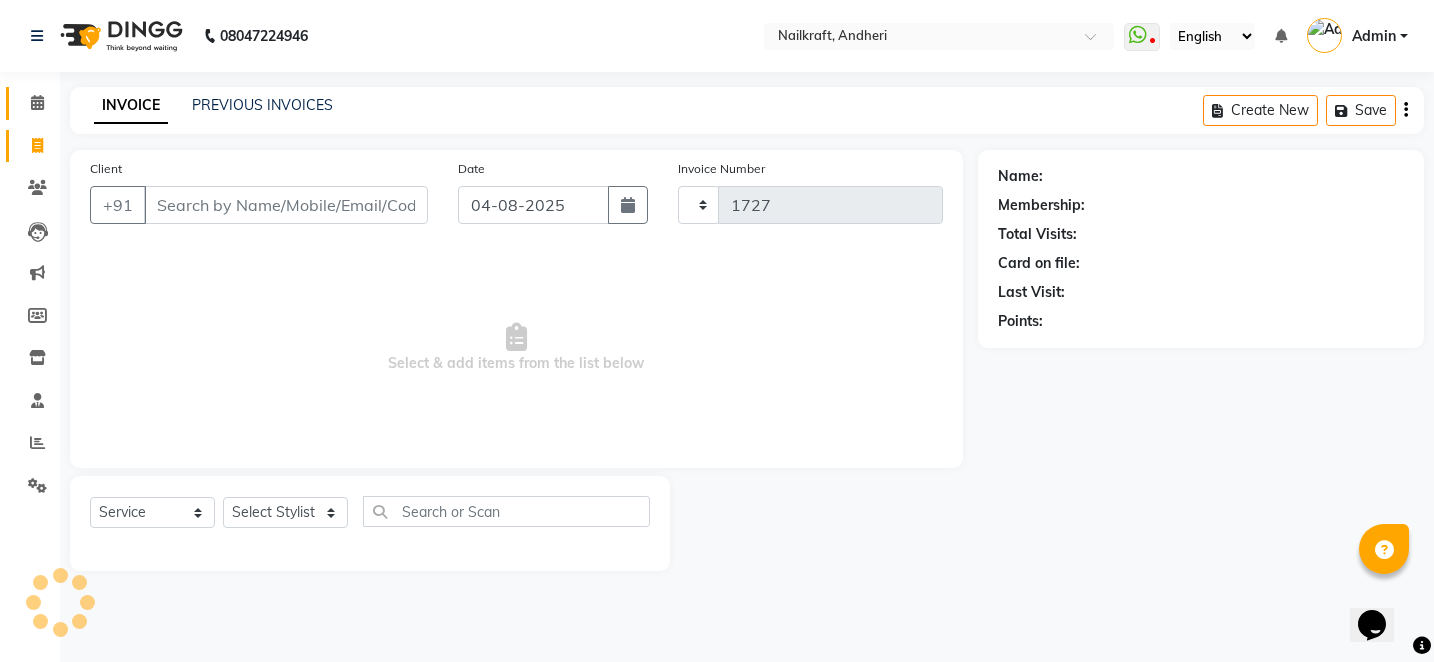 select on "6081" 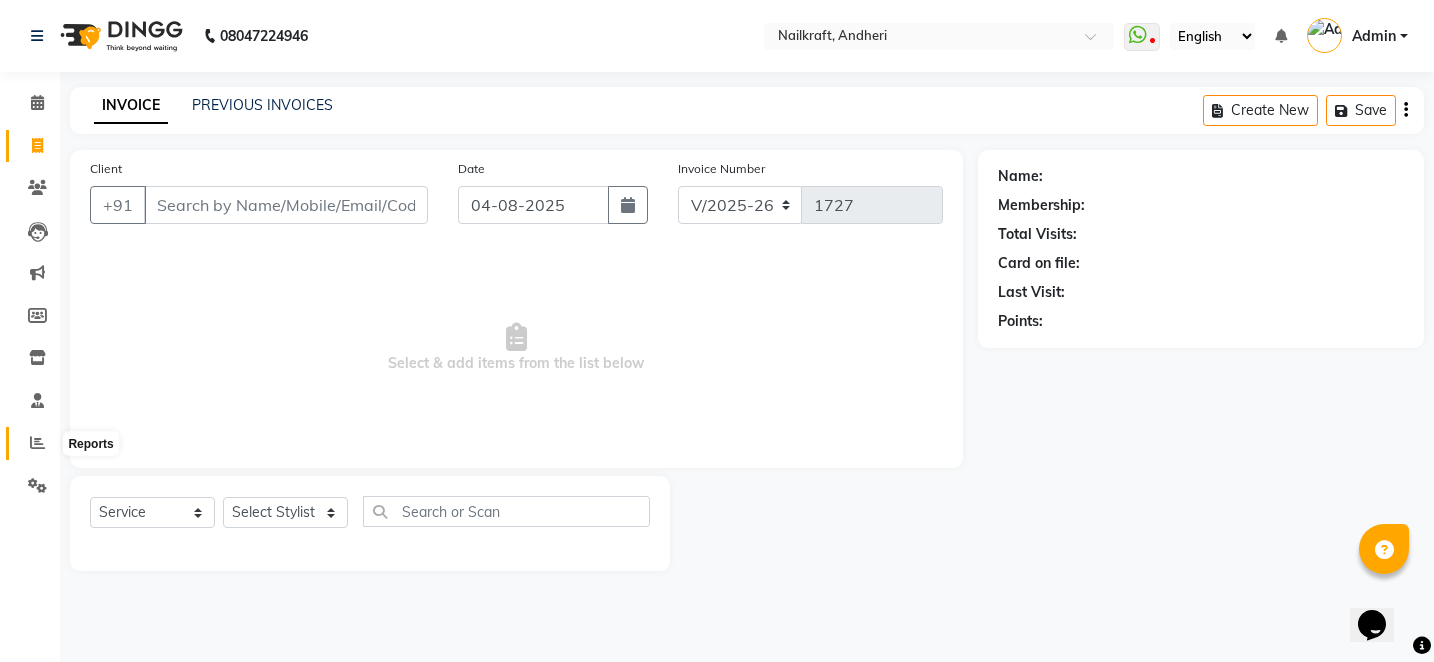 click 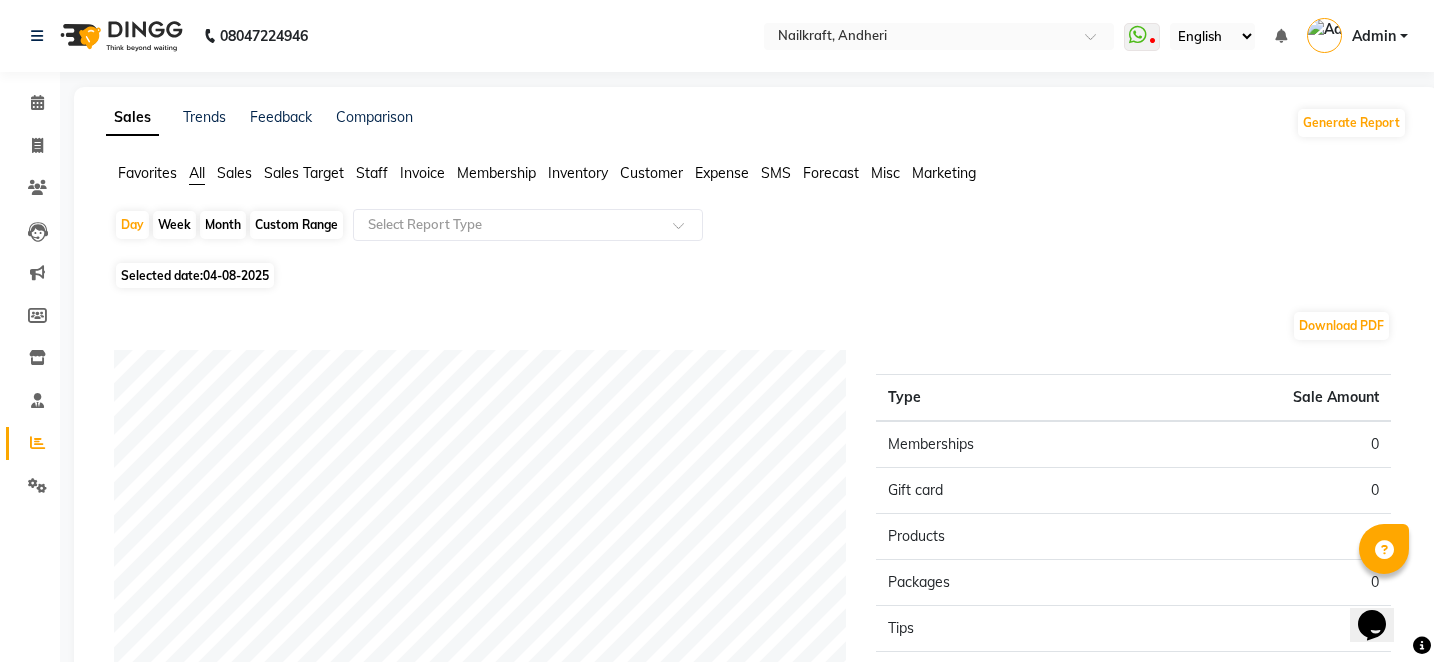 click on "04-08-2025" 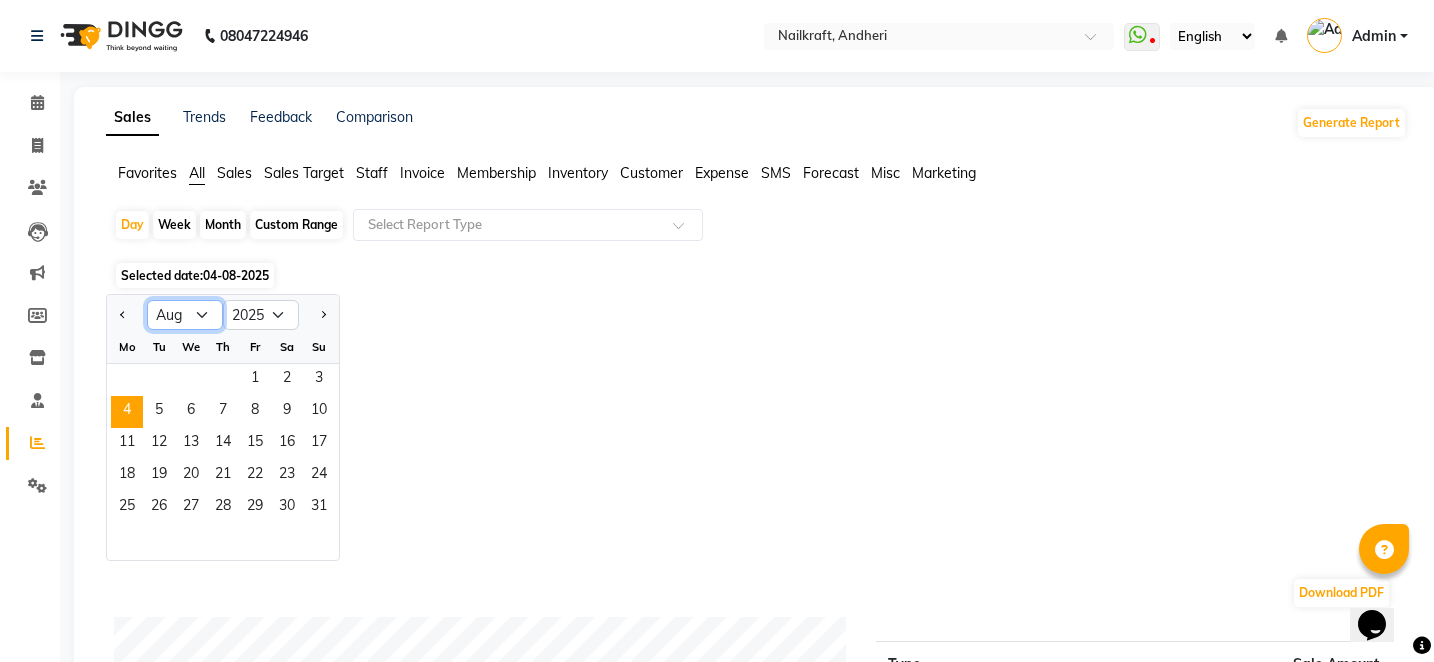 click on "Jan Feb Mar Apr May Jun Jul Aug Sep Oct Nov Dec" 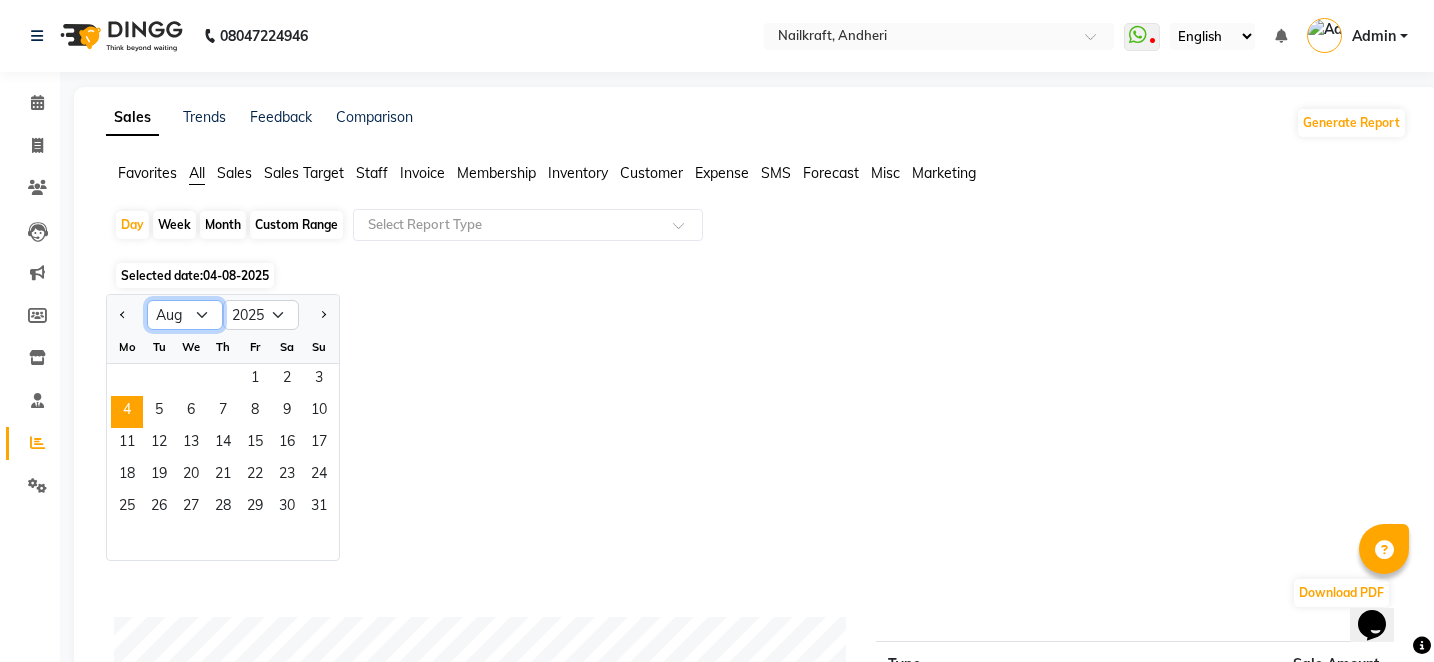 select on "7" 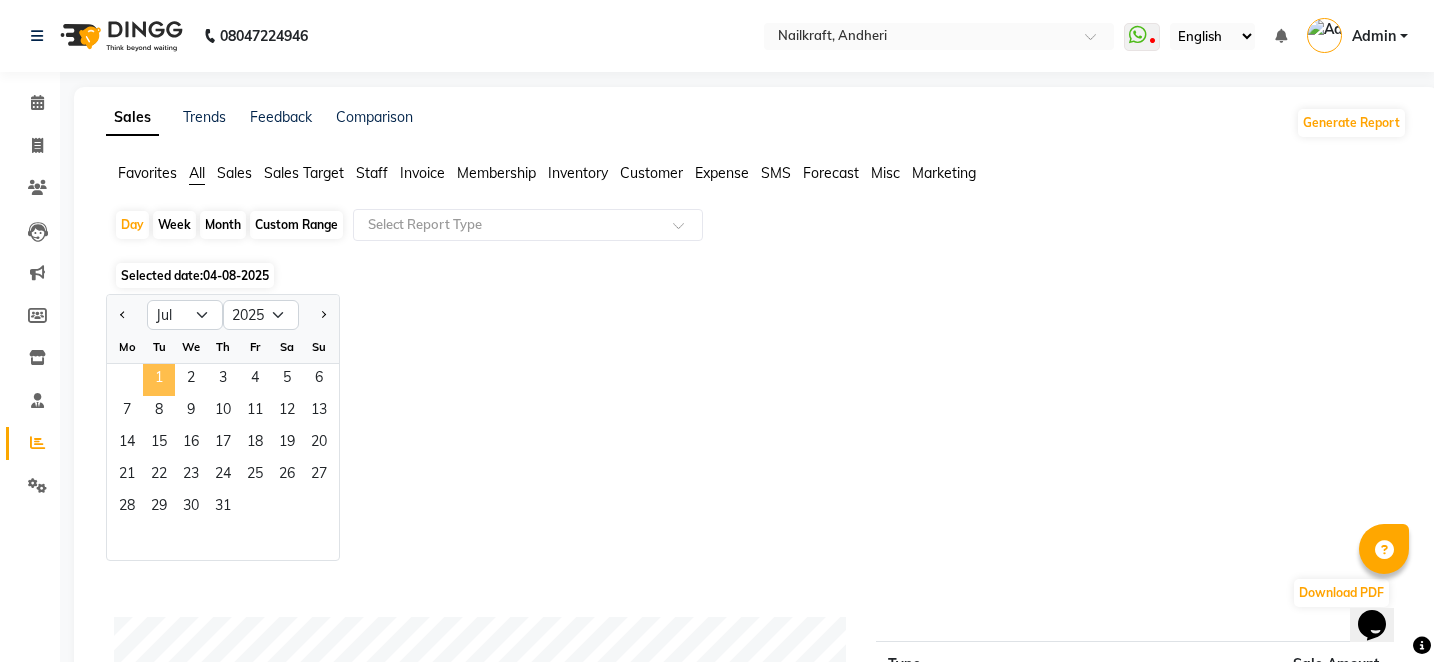 click on "1" 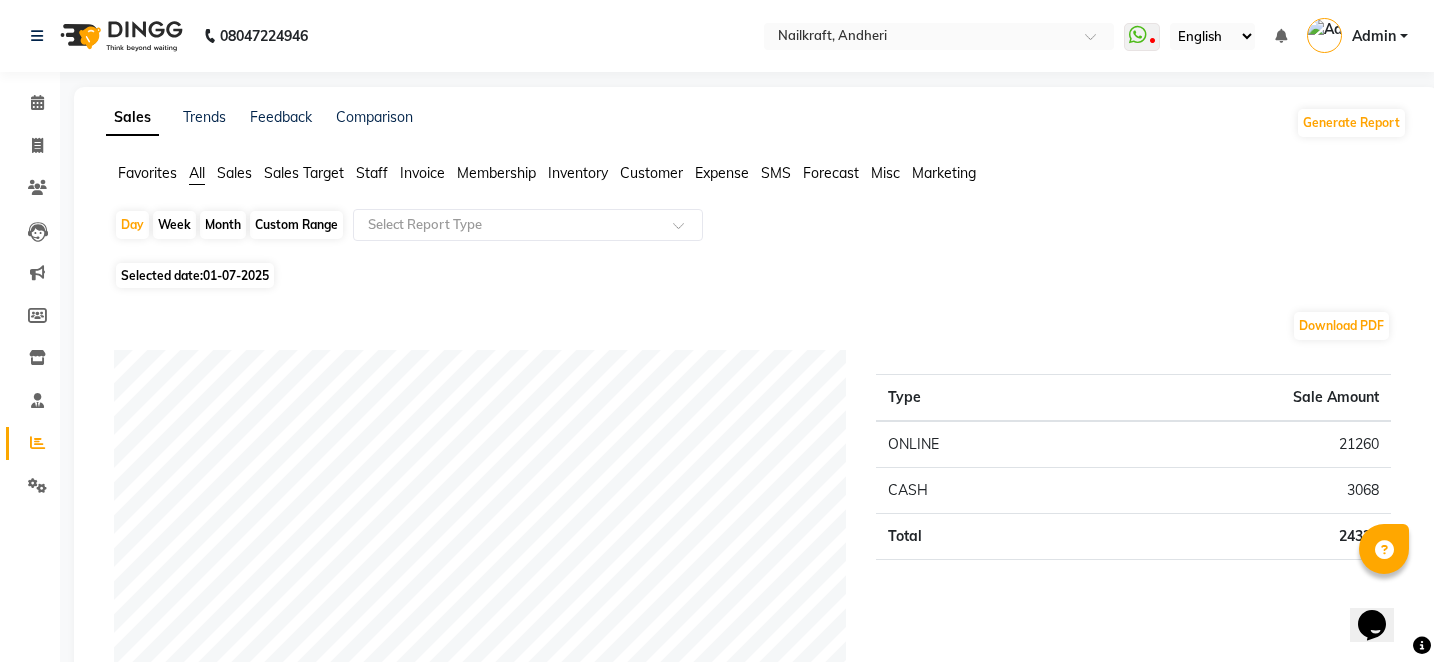 click on "01-07-2025" 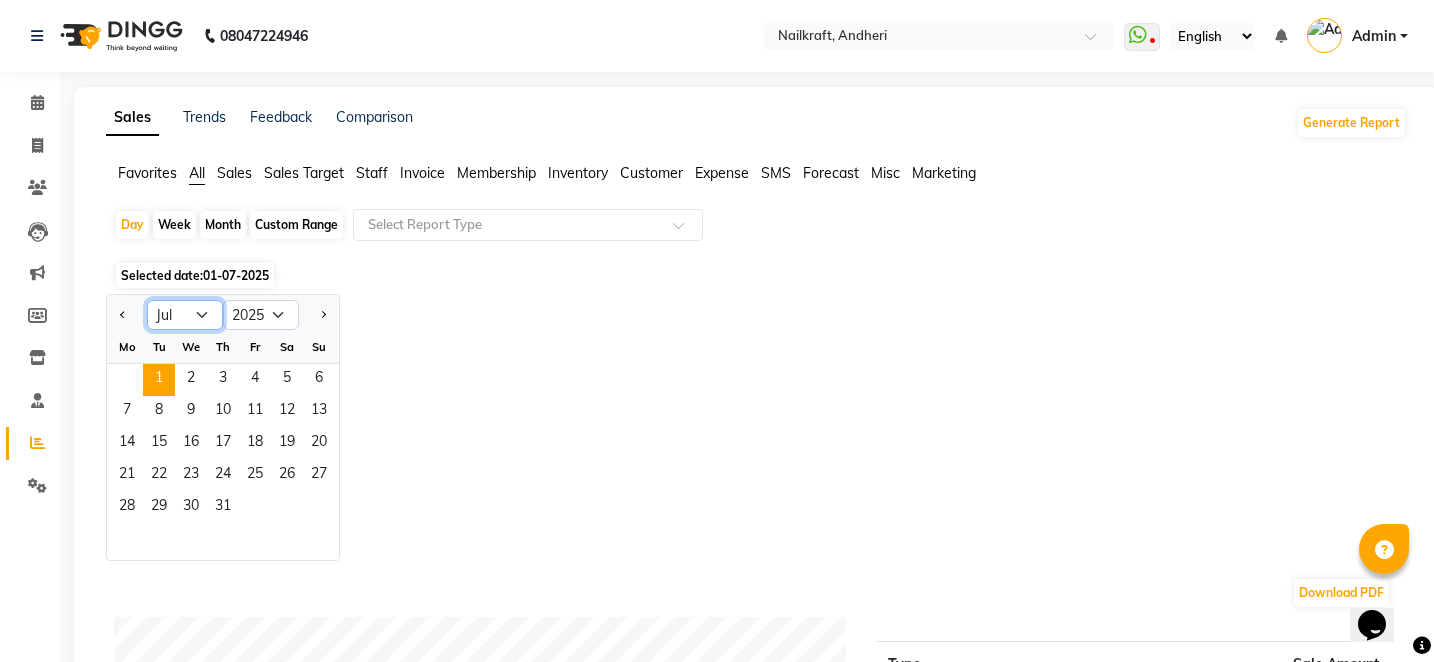 click on "Jan Feb Mar Apr May Jun Jul Aug Sep Oct Nov Dec" 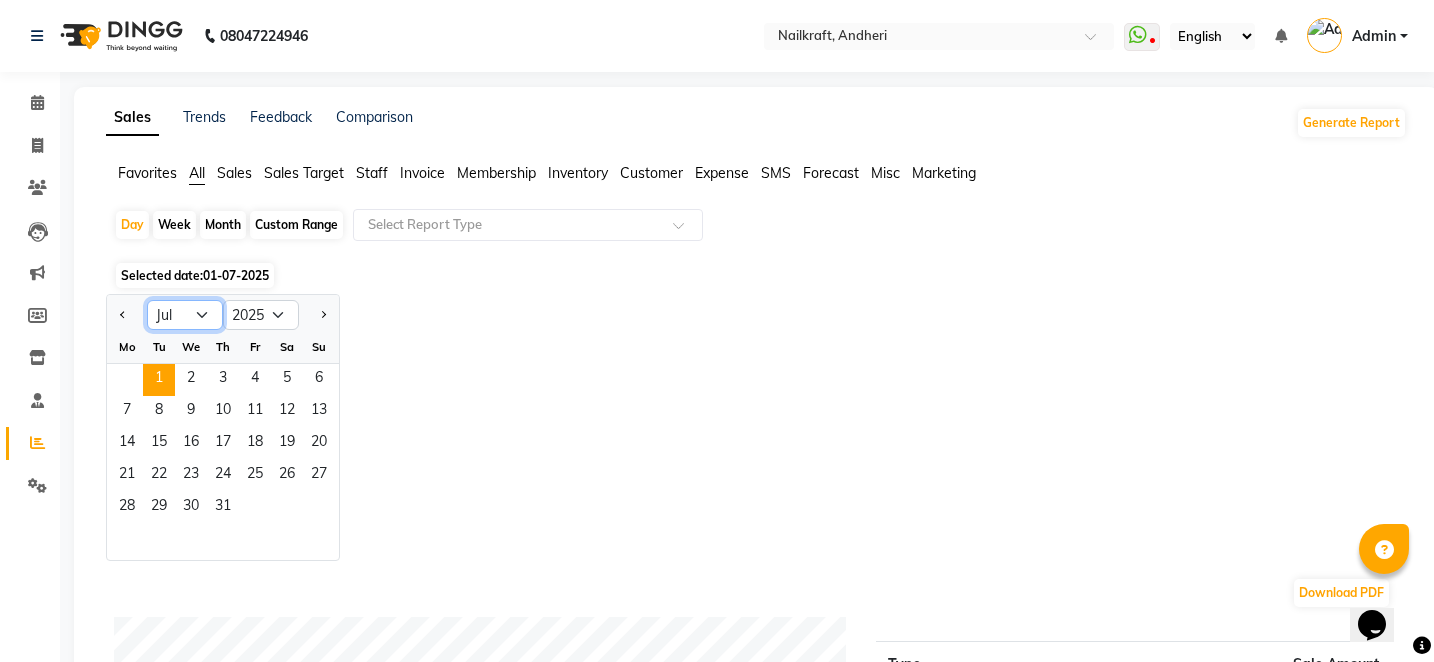 select on "8" 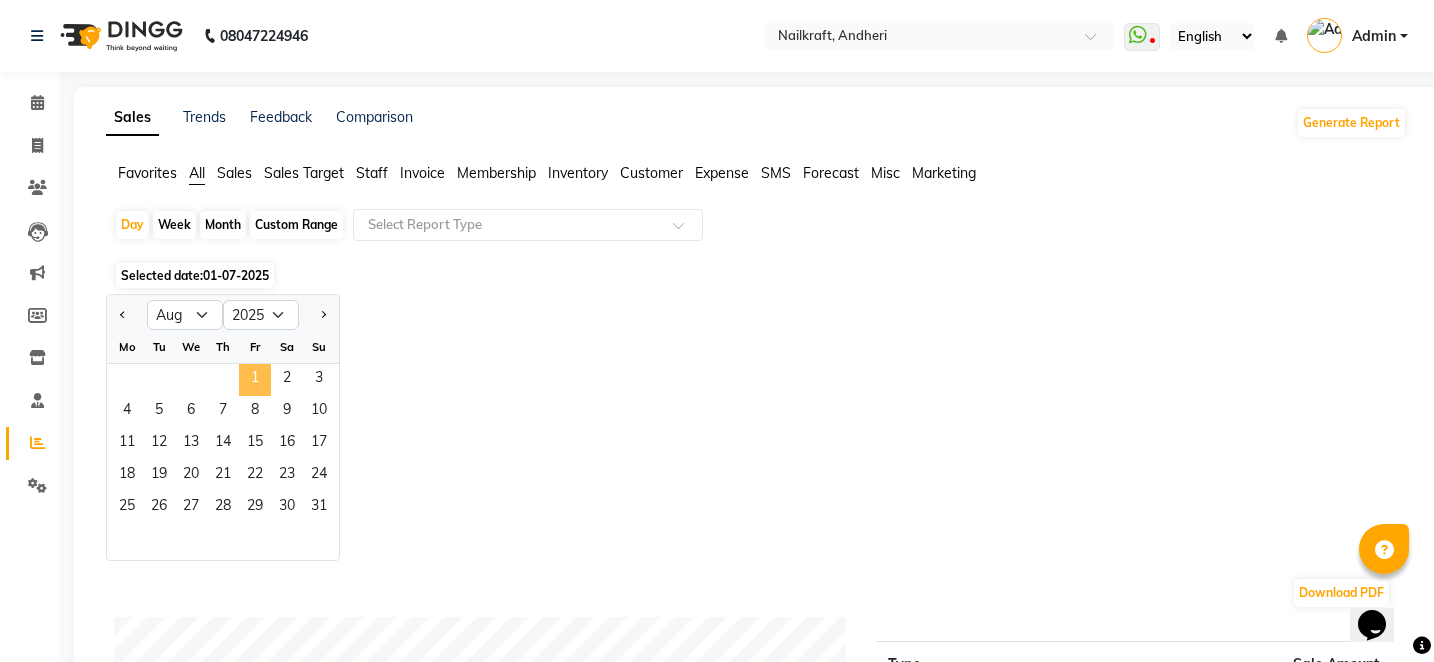 click on "1" 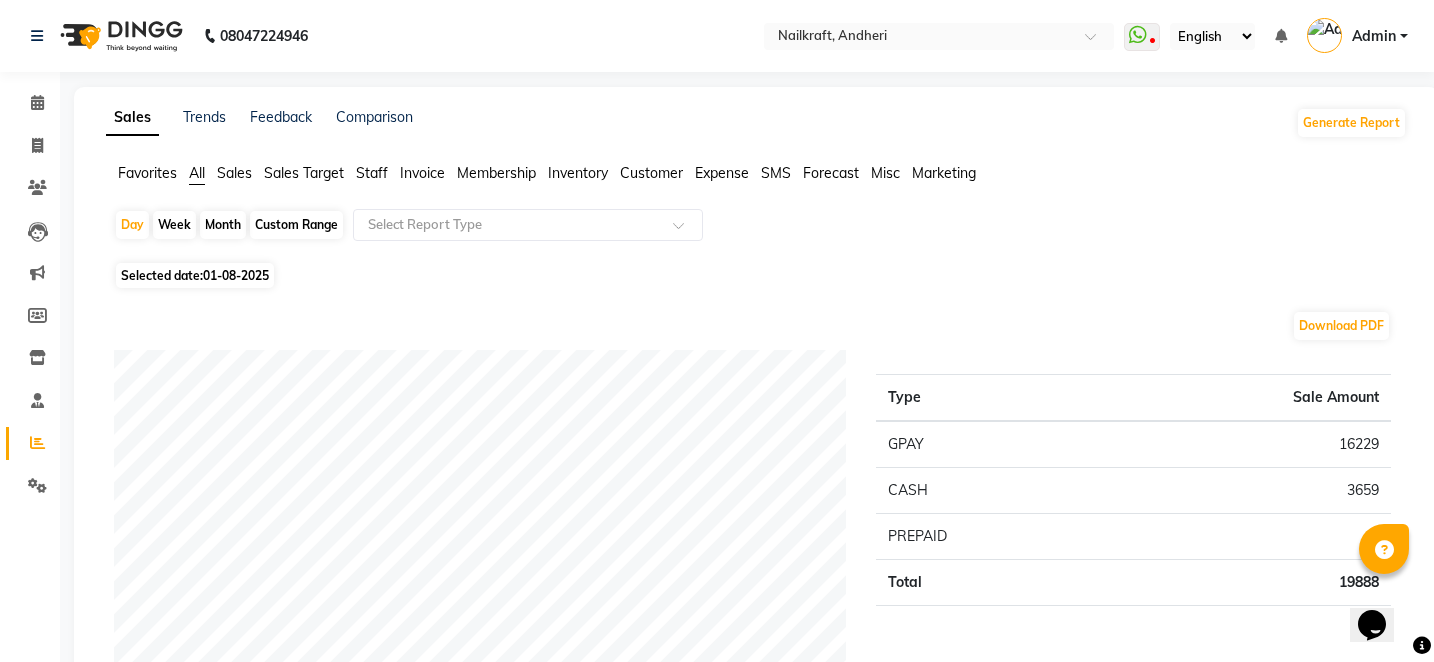 click on "01-08-2025" 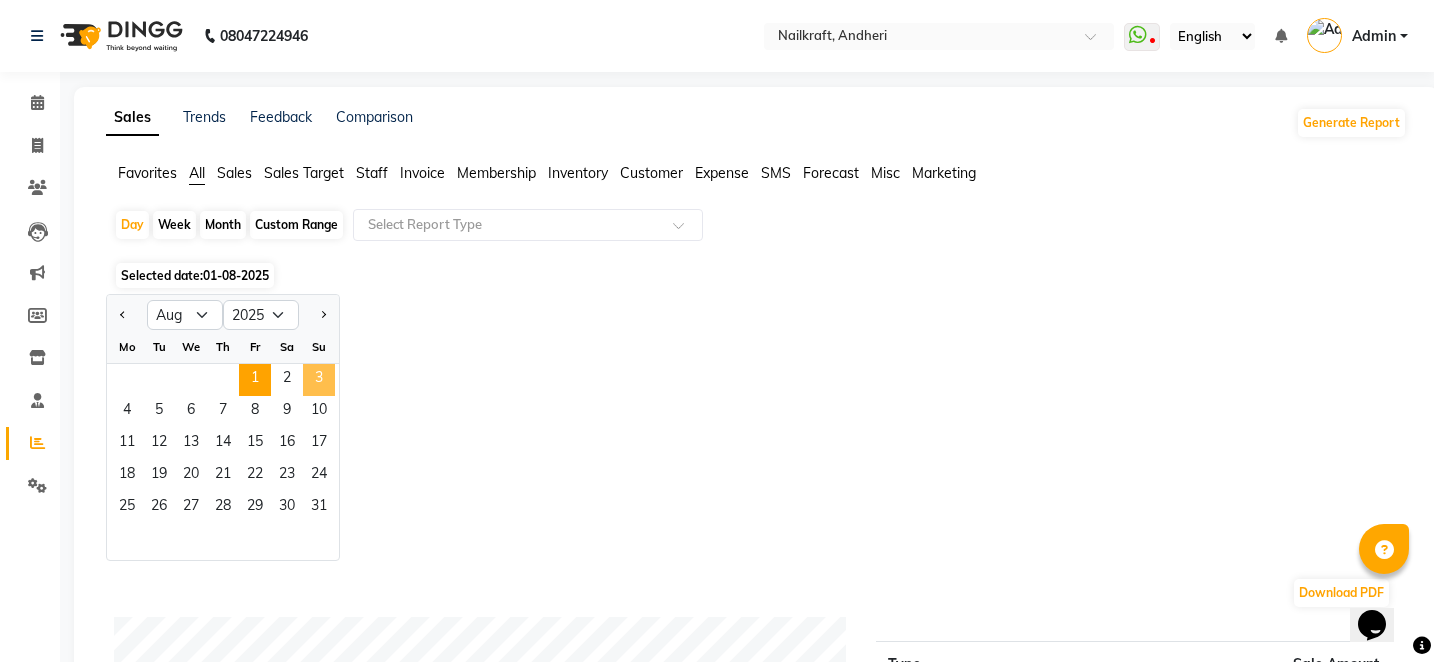click on "3" 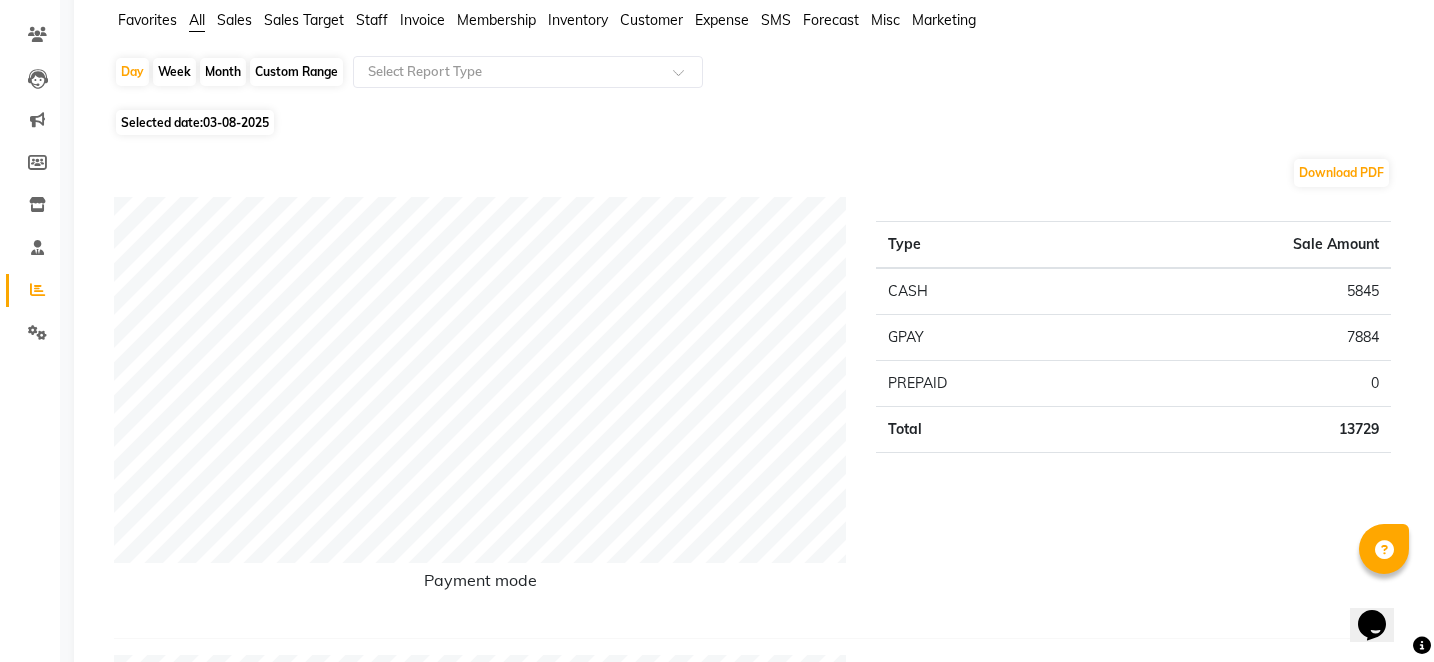 scroll, scrollTop: 120, scrollLeft: 0, axis: vertical 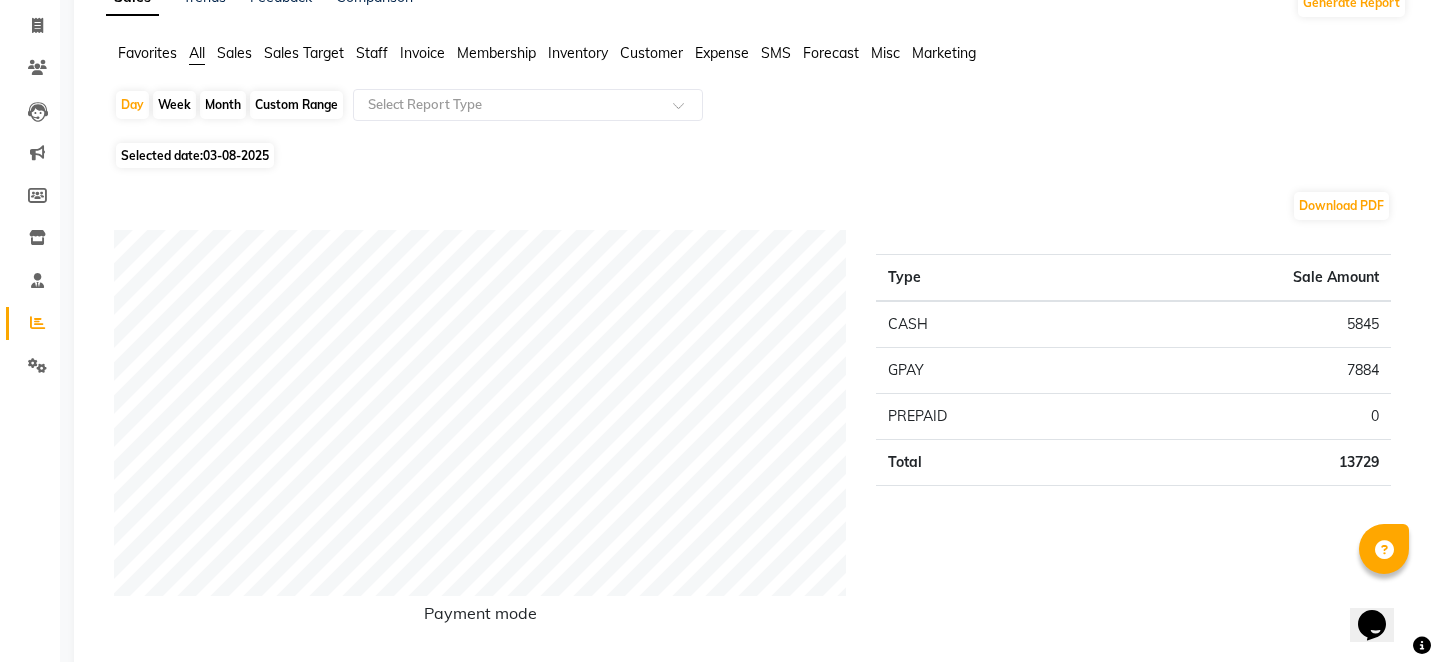 click on "Custom Range" 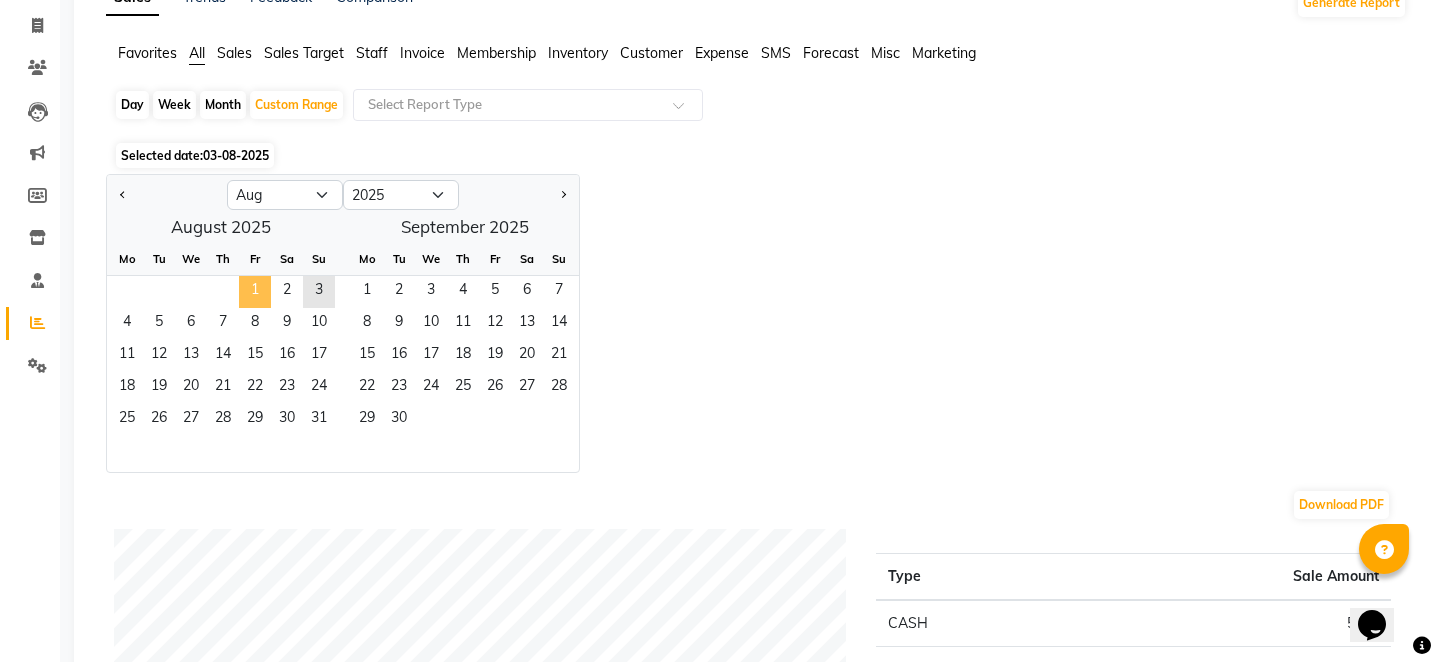 click on "1" 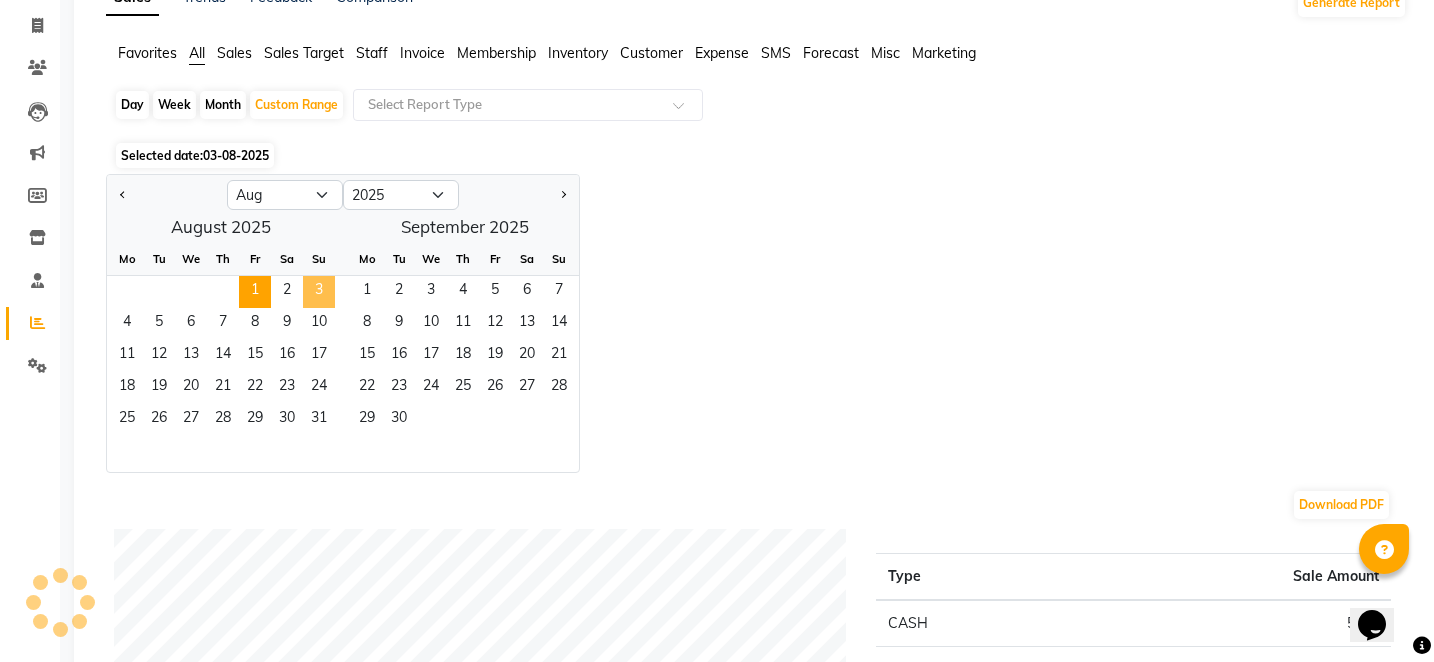 click on "3" 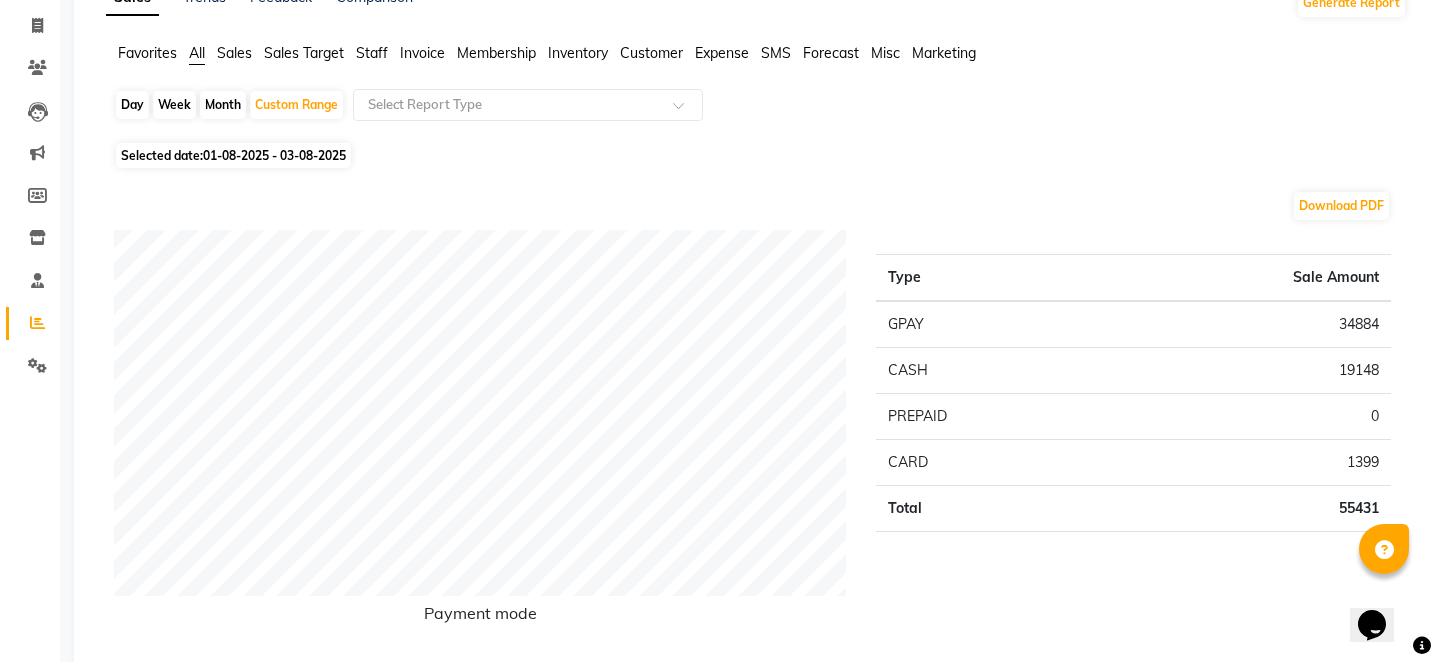 click on "Download PDF" 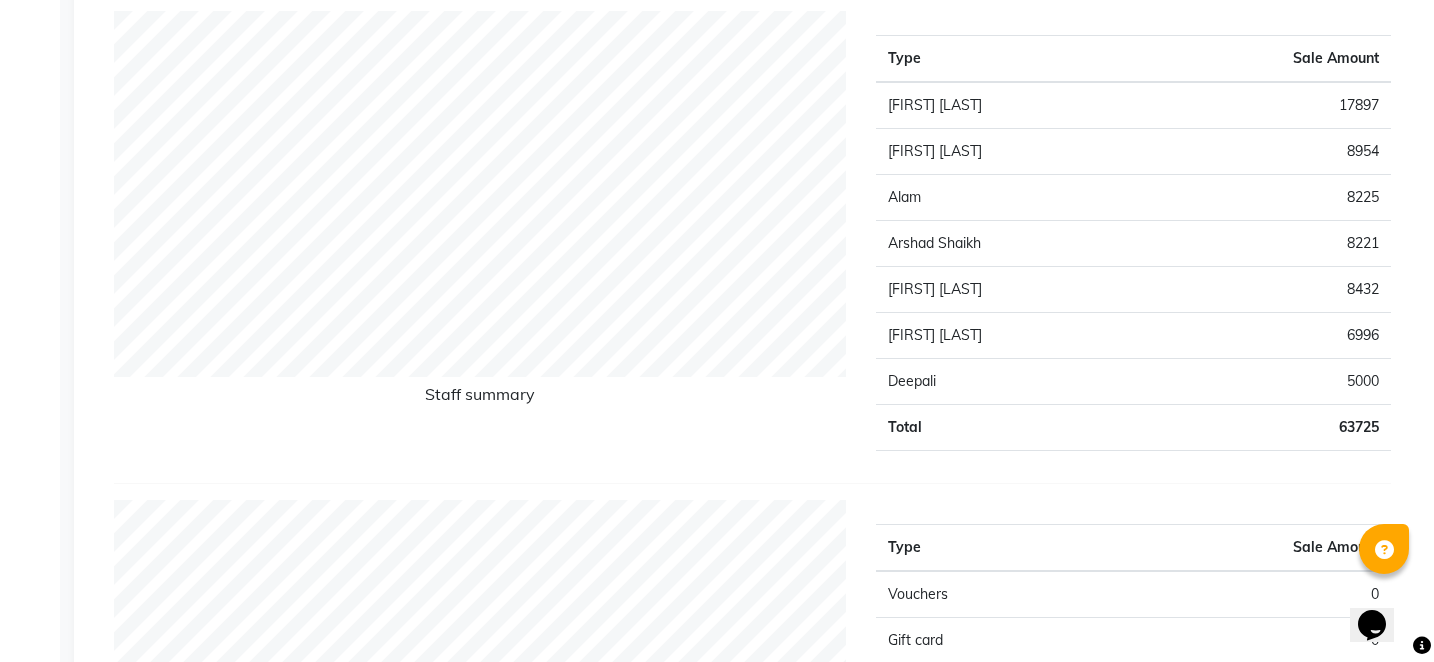 scroll, scrollTop: 800, scrollLeft: 0, axis: vertical 